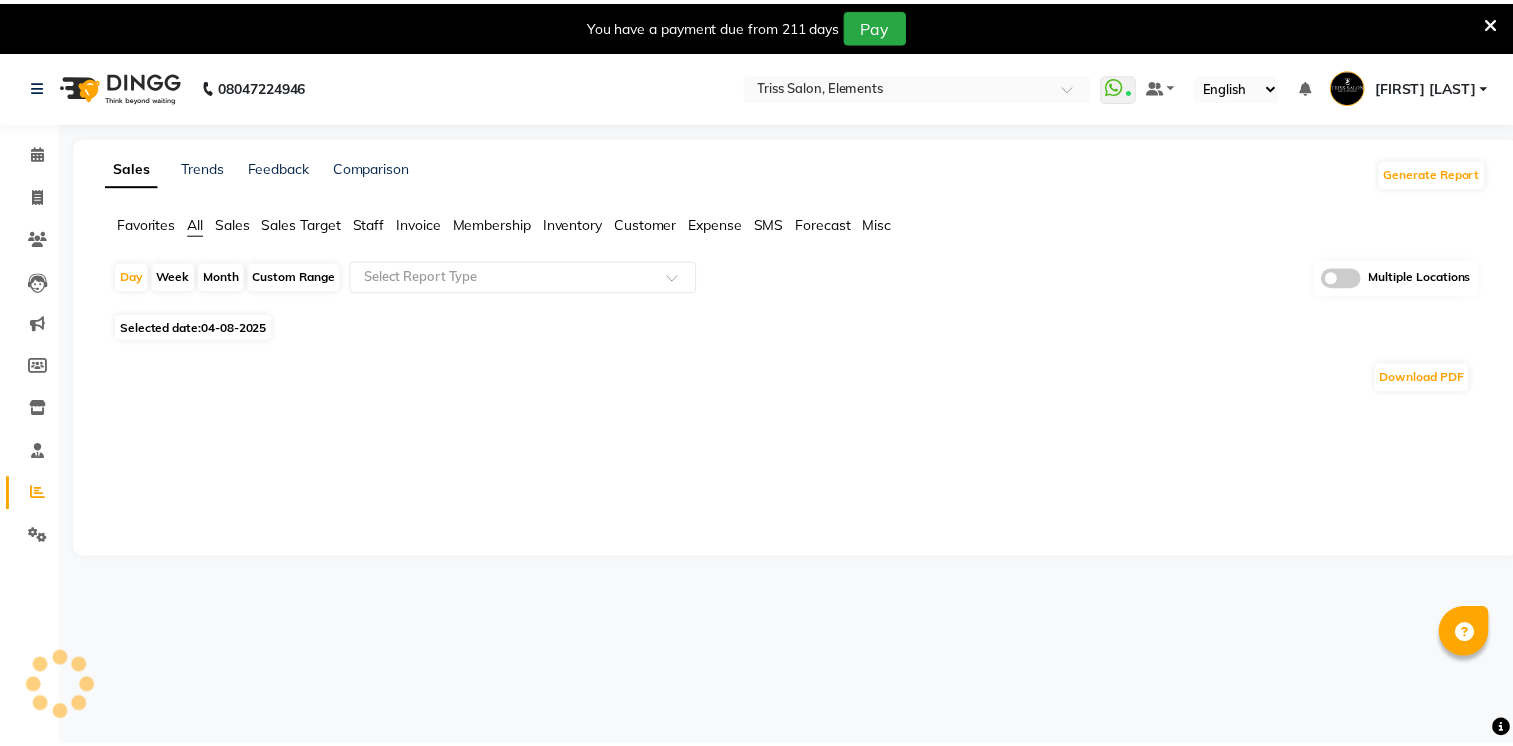 scroll, scrollTop: 0, scrollLeft: 0, axis: both 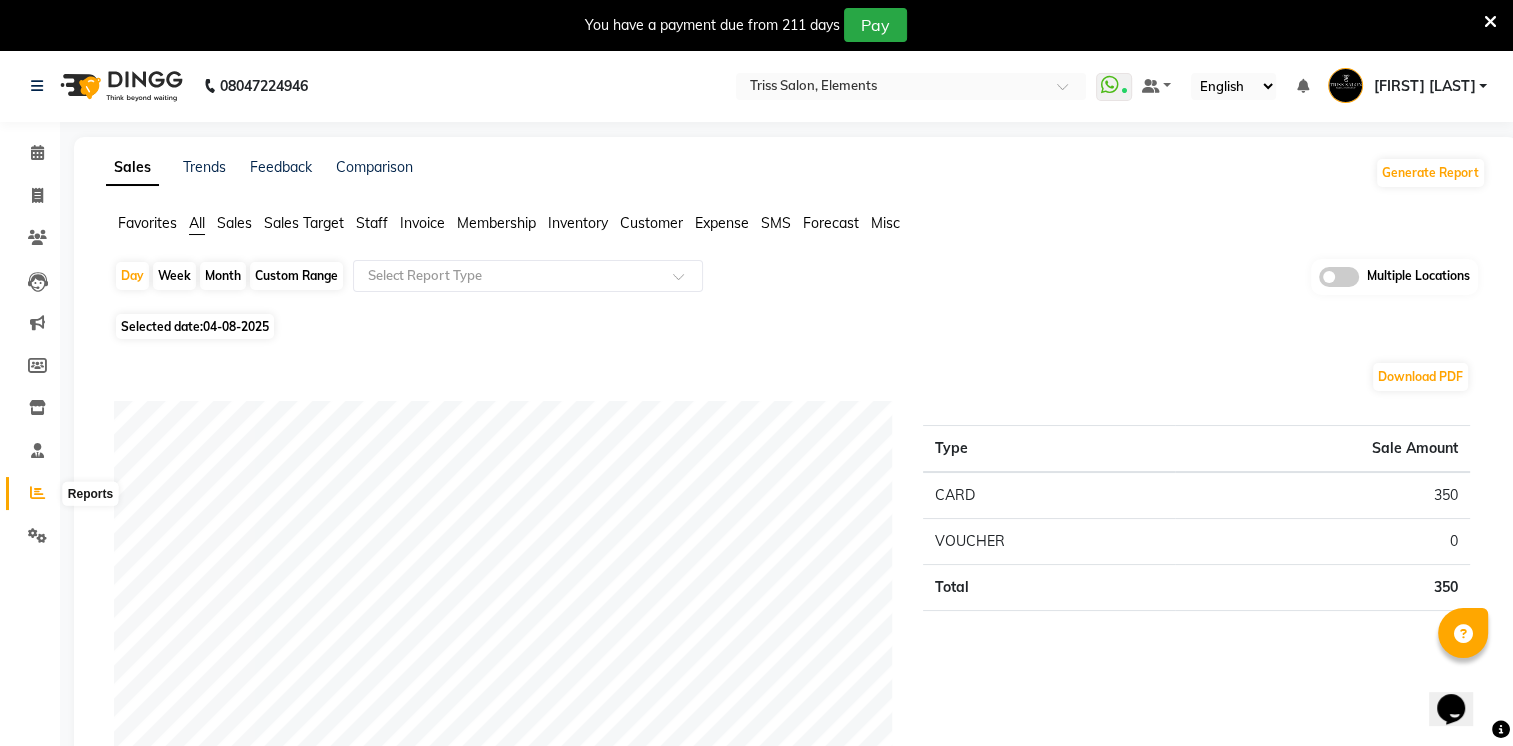 click 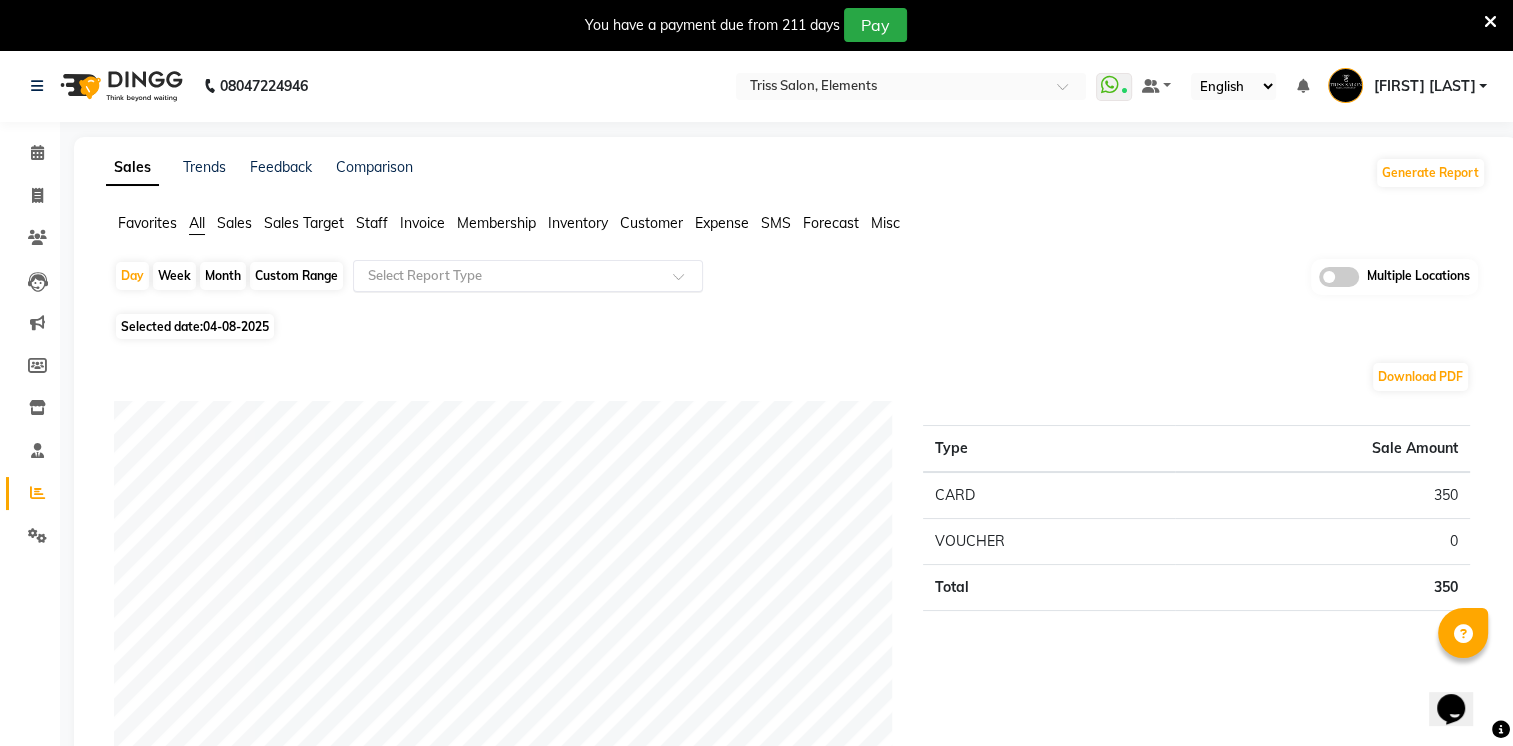 click 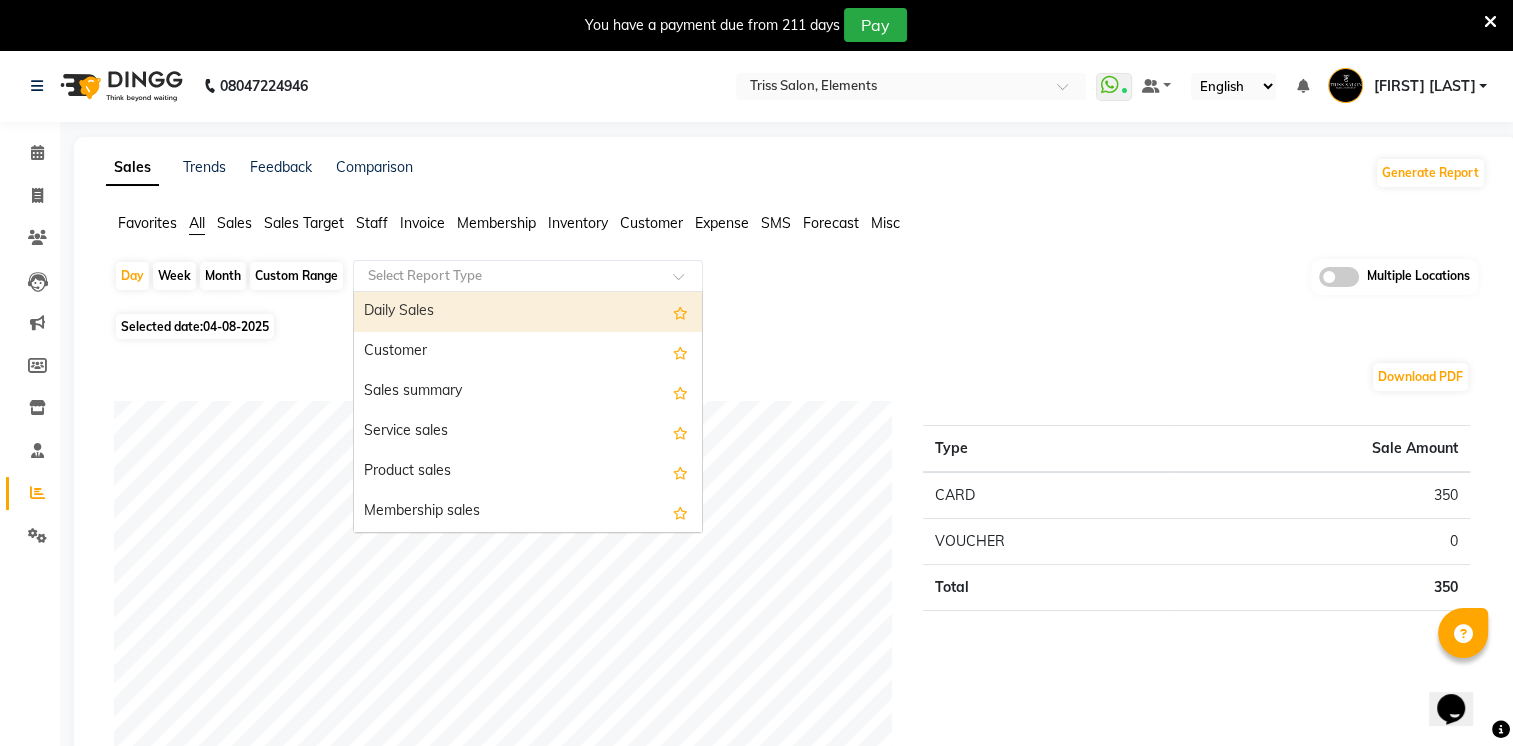 click on "Daily Sales" at bounding box center (528, 312) 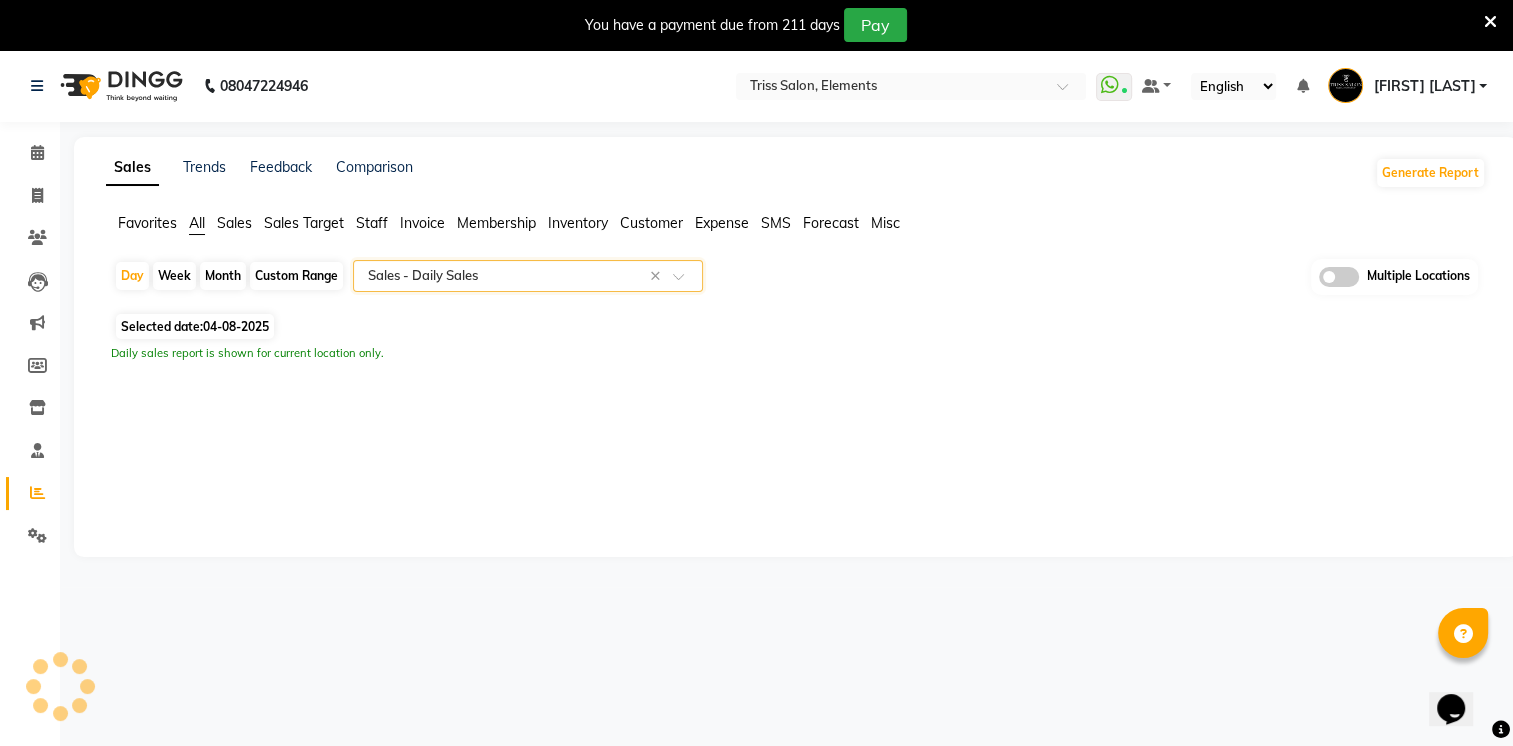 select on "full_report" 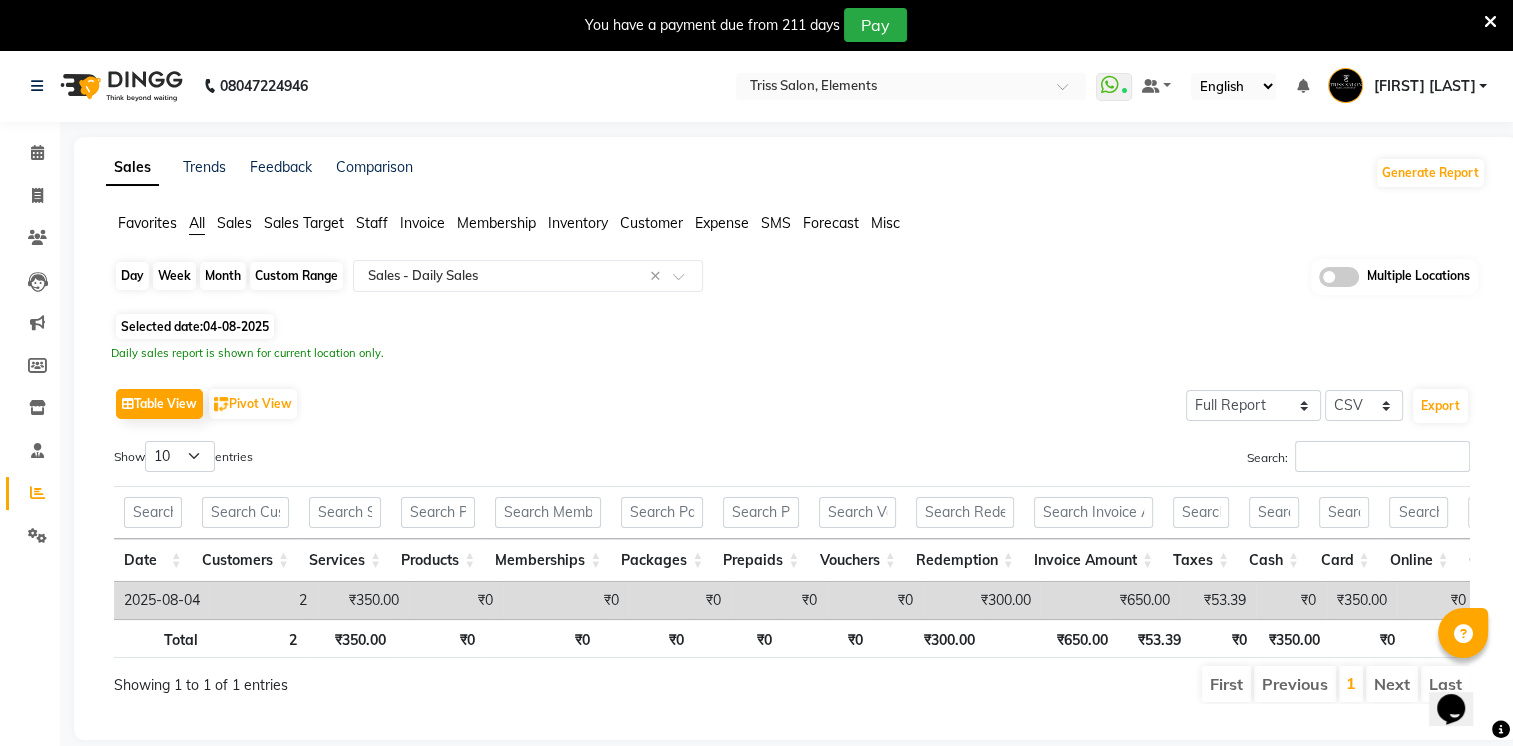 click on "Day" 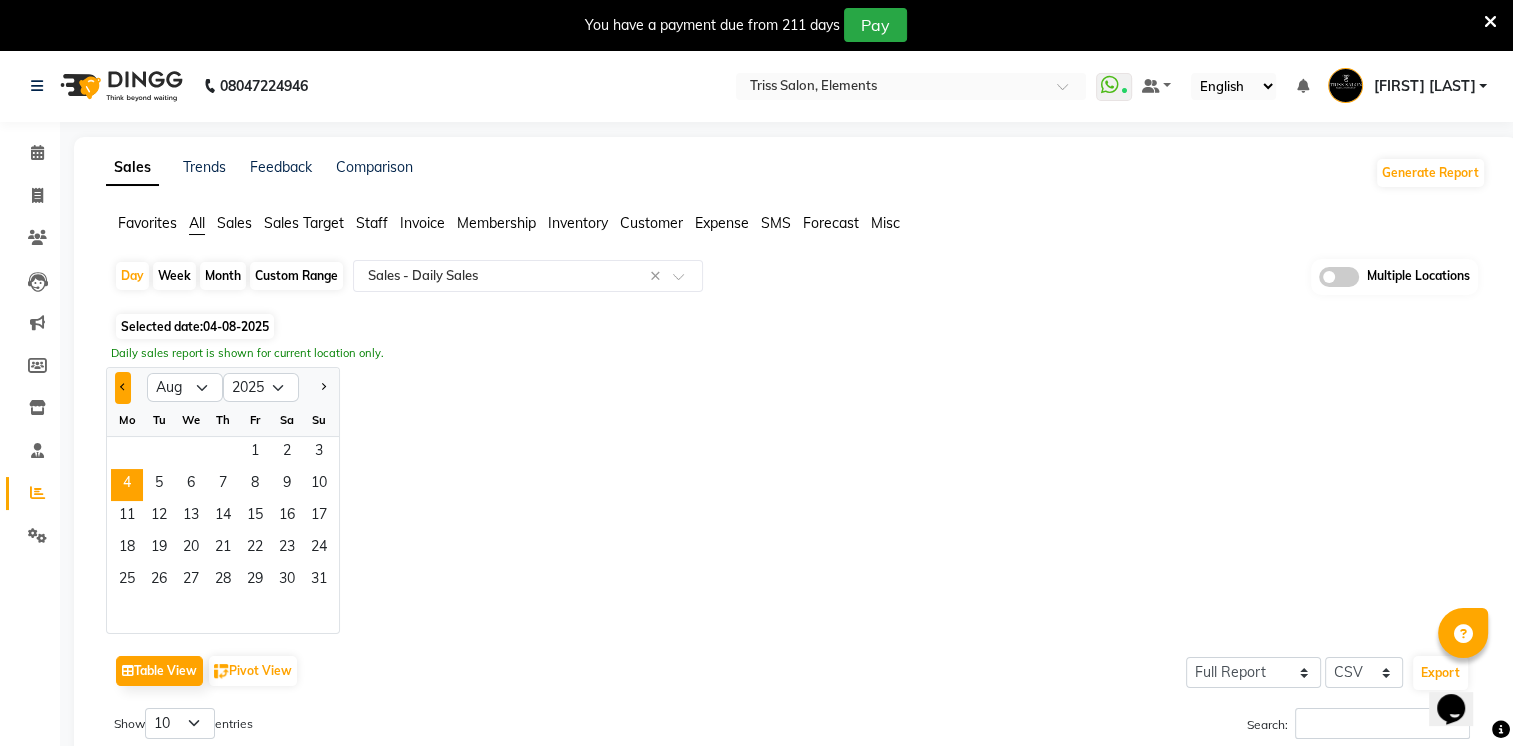 click 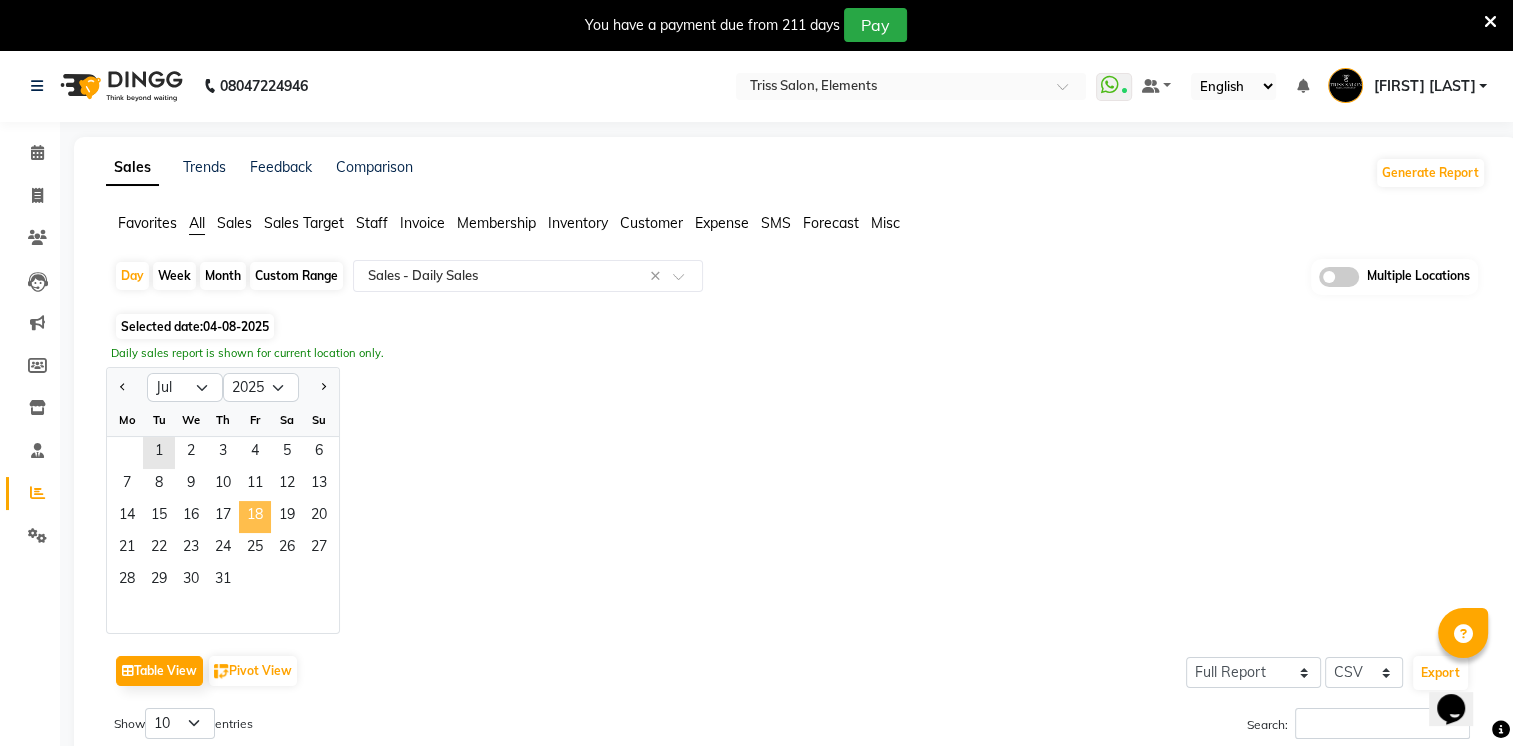 click on "18" 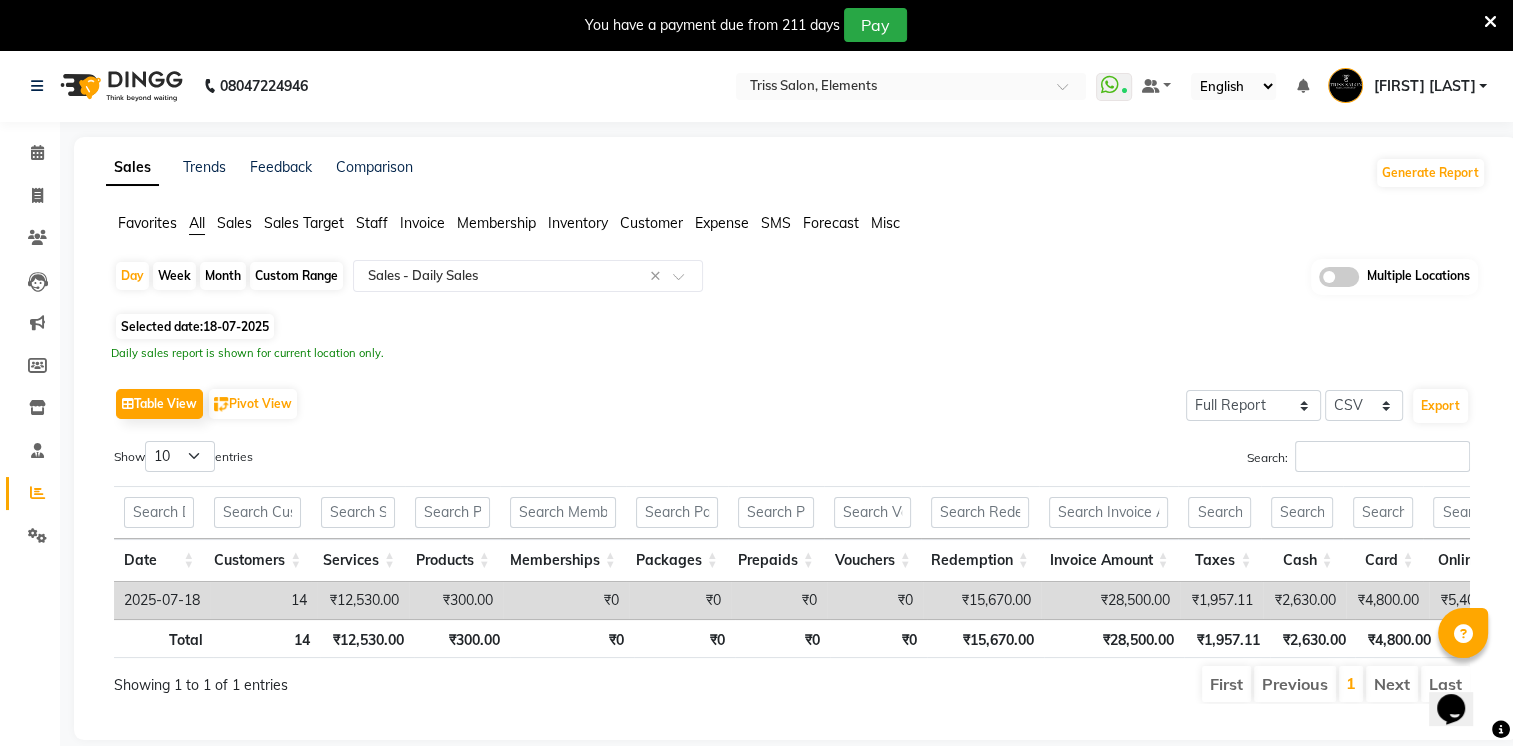 scroll, scrollTop: 0, scrollLeft: 355, axis: horizontal 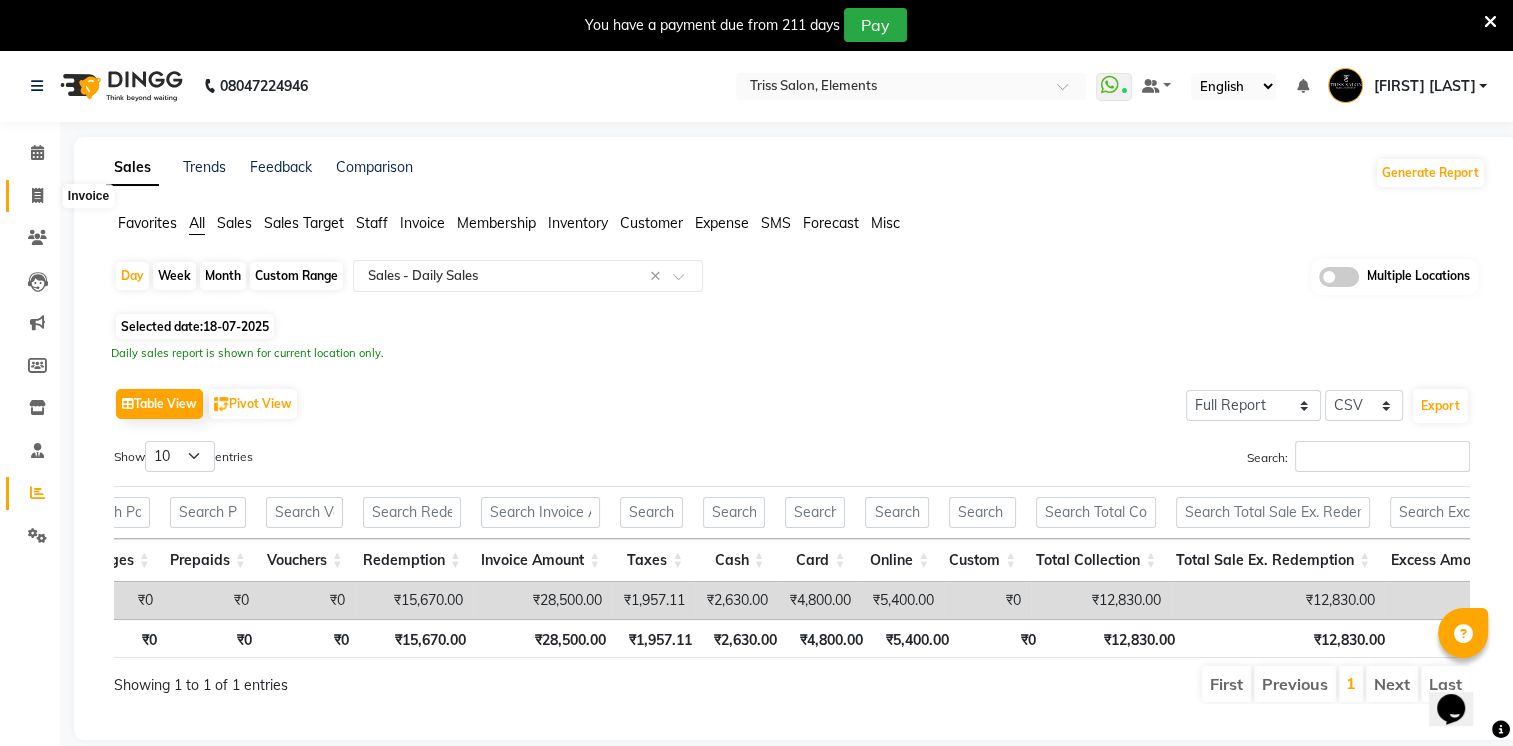click 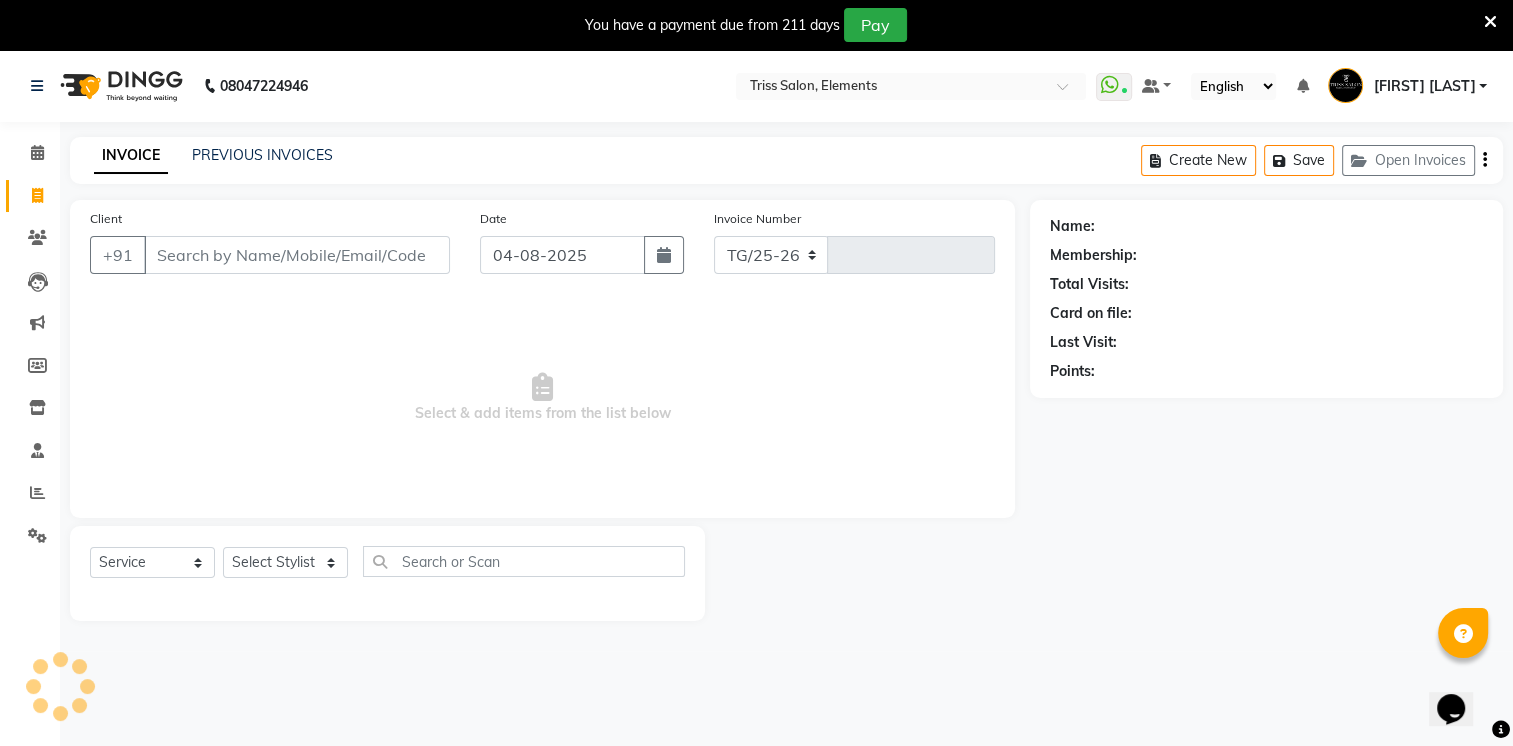 select on "4303" 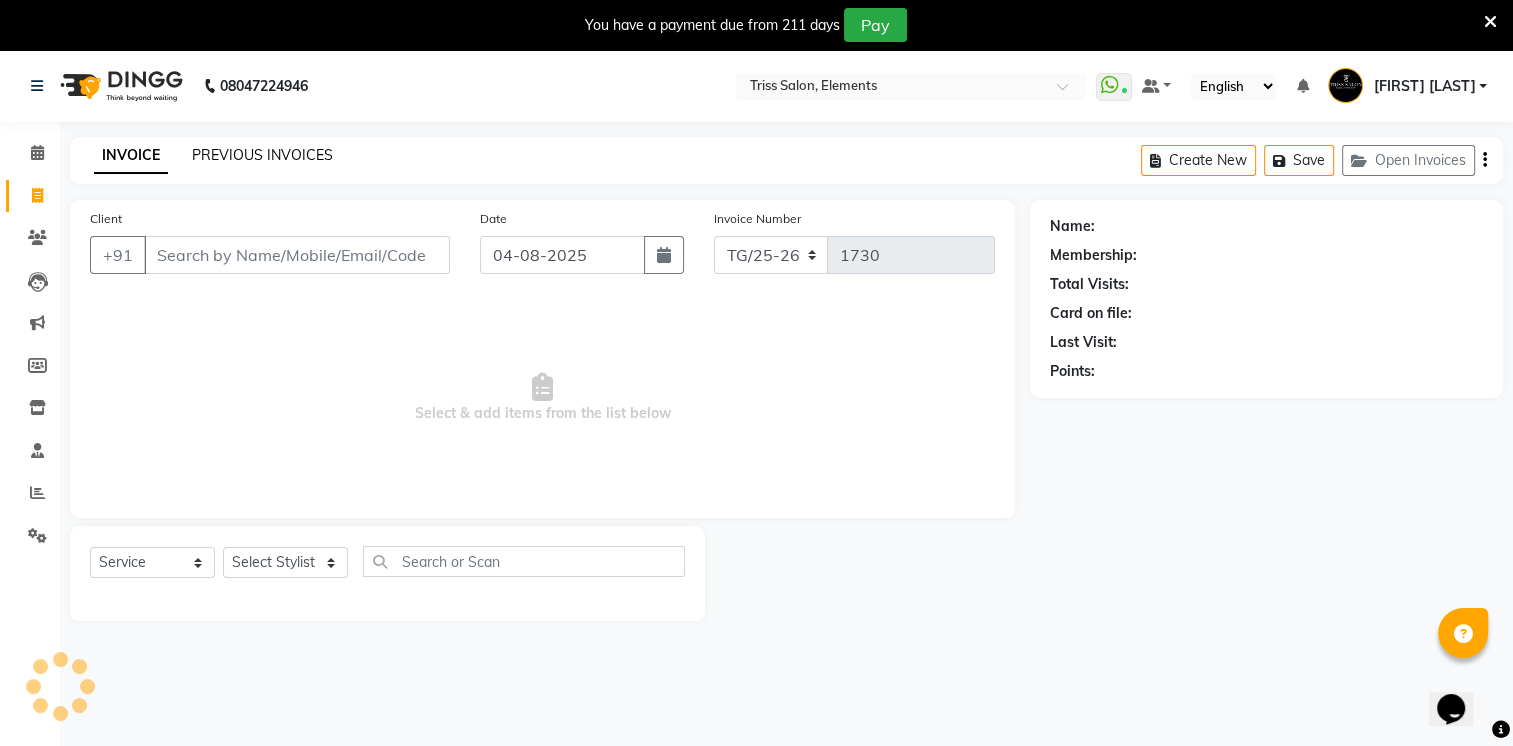 click on "PREVIOUS INVOICES" 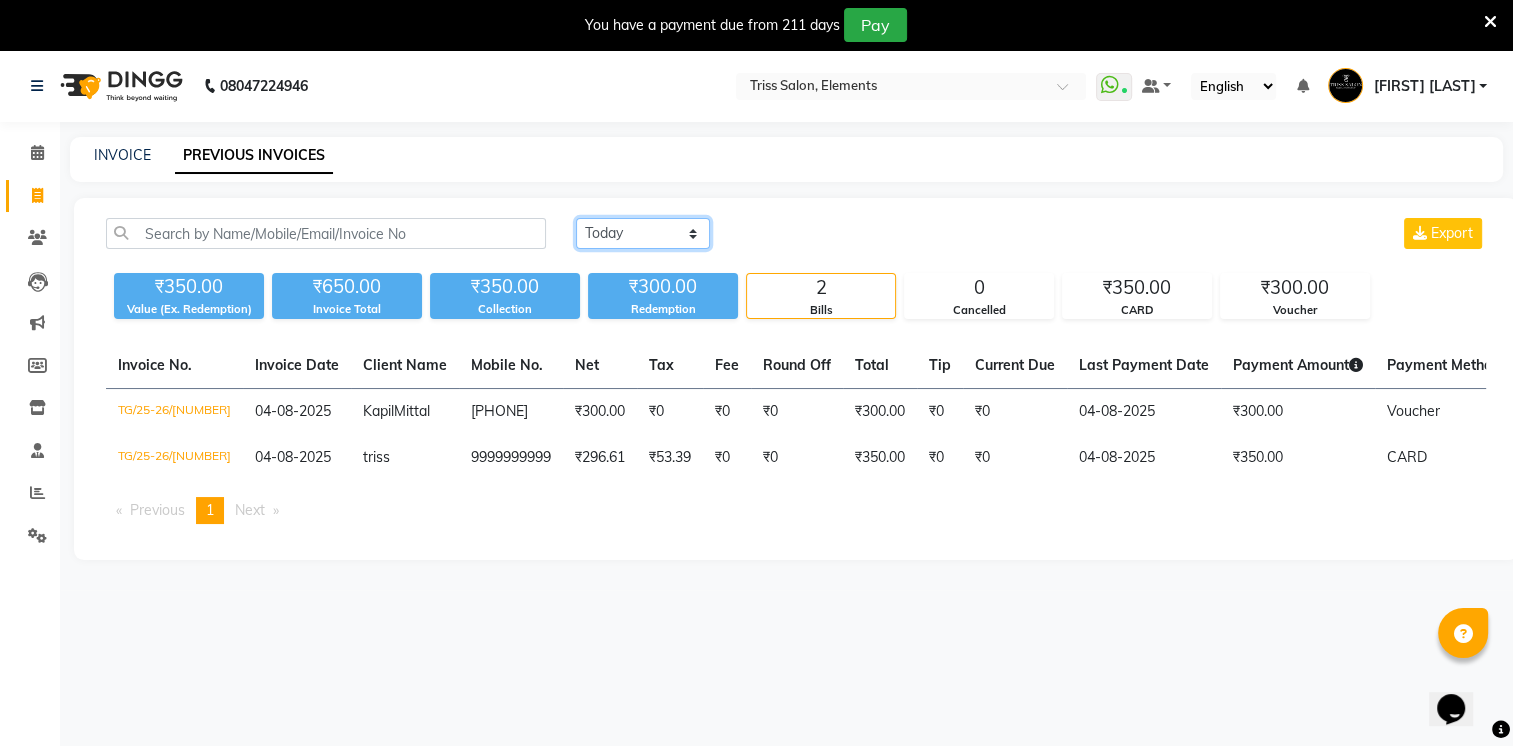 click on "Today Yesterday Custom Range" 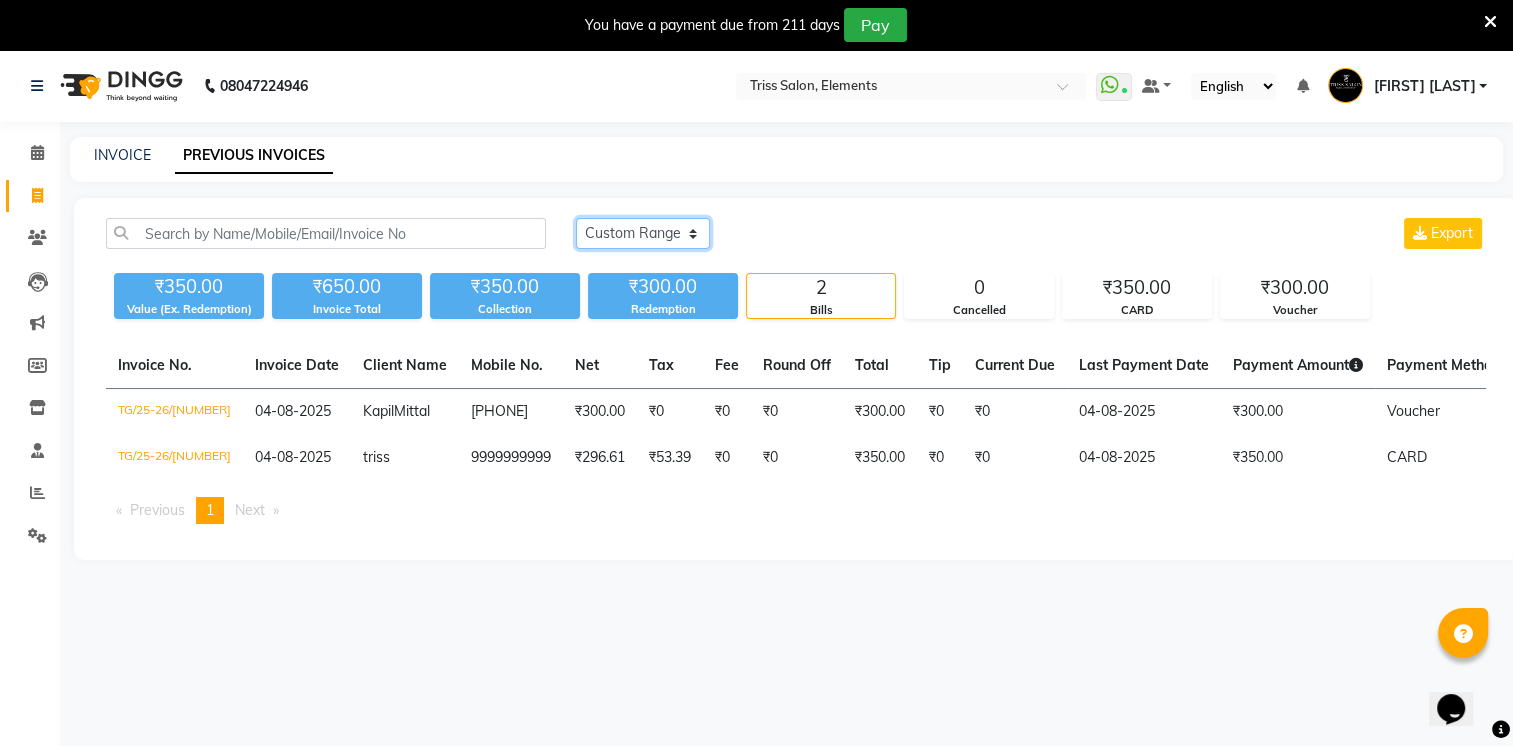 click on "Today Yesterday Custom Range" 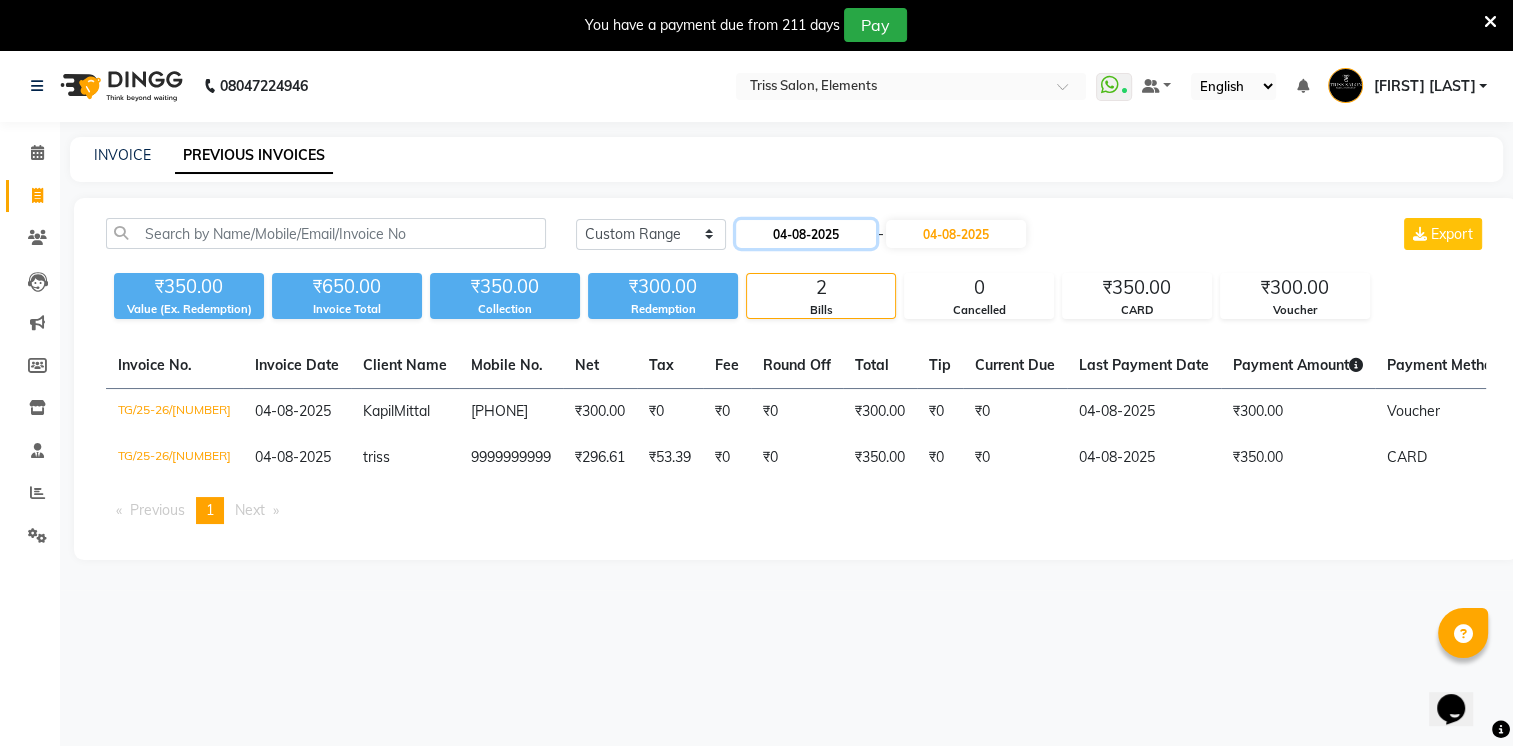 click on "04-08-2025" 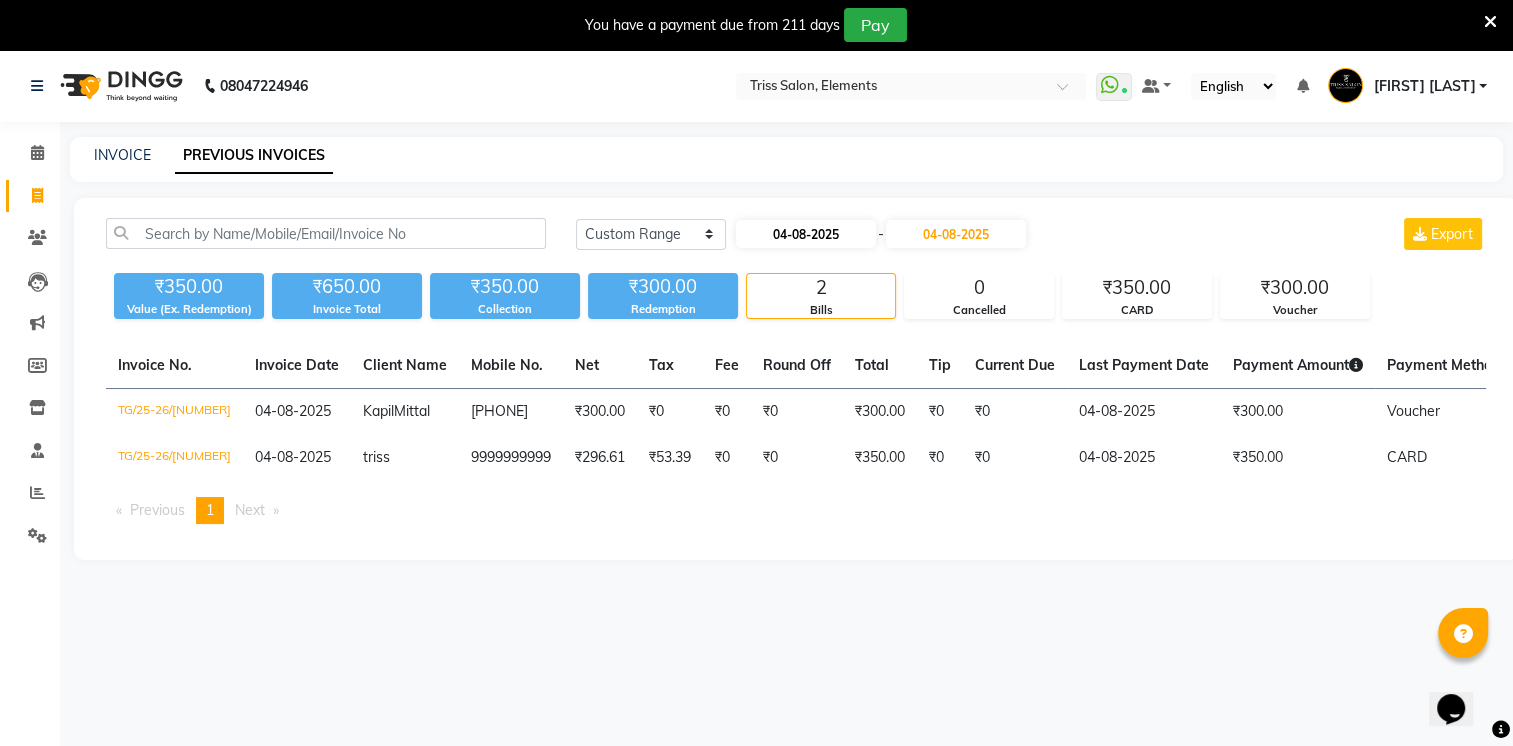 select on "8" 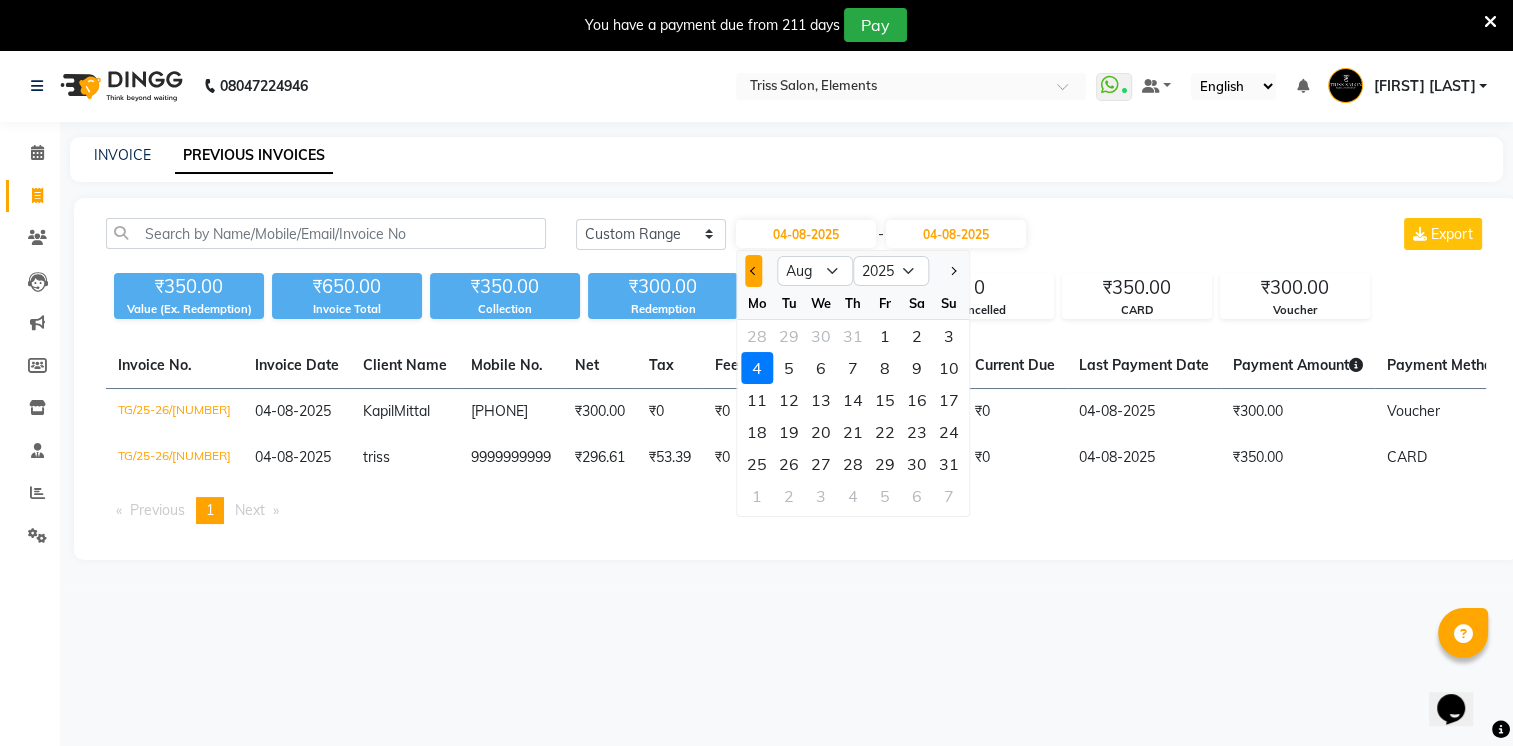 click 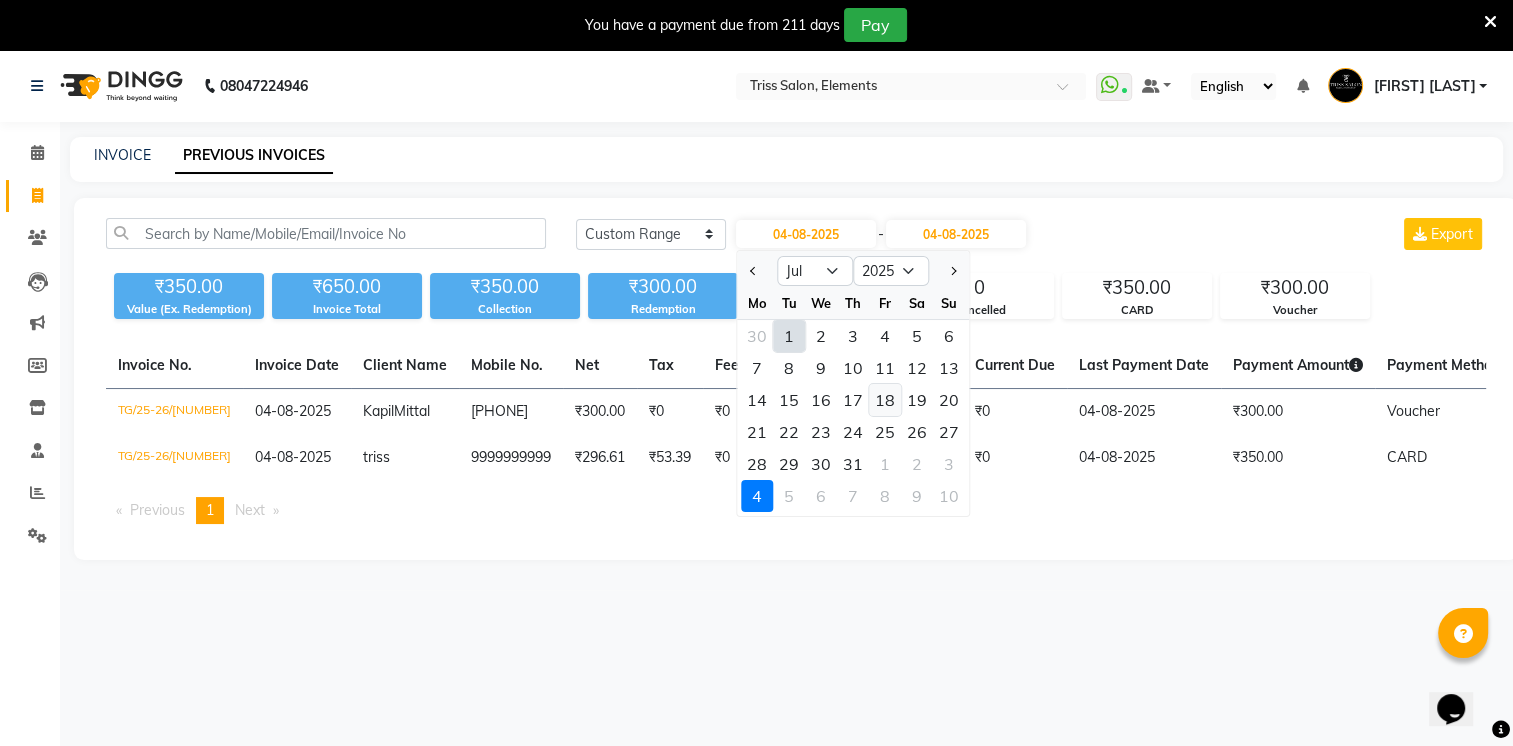 click on "18" 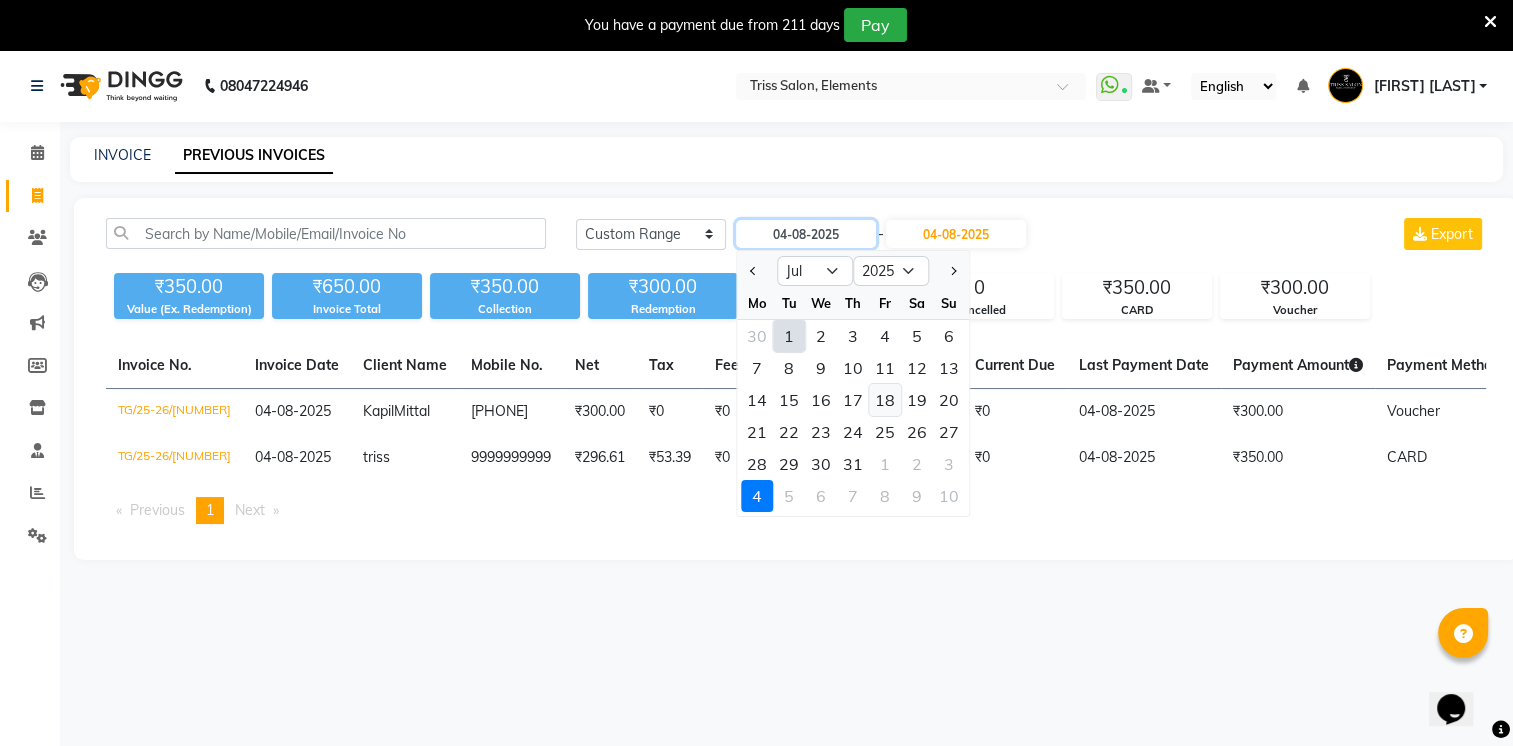 type on "18-07-2025" 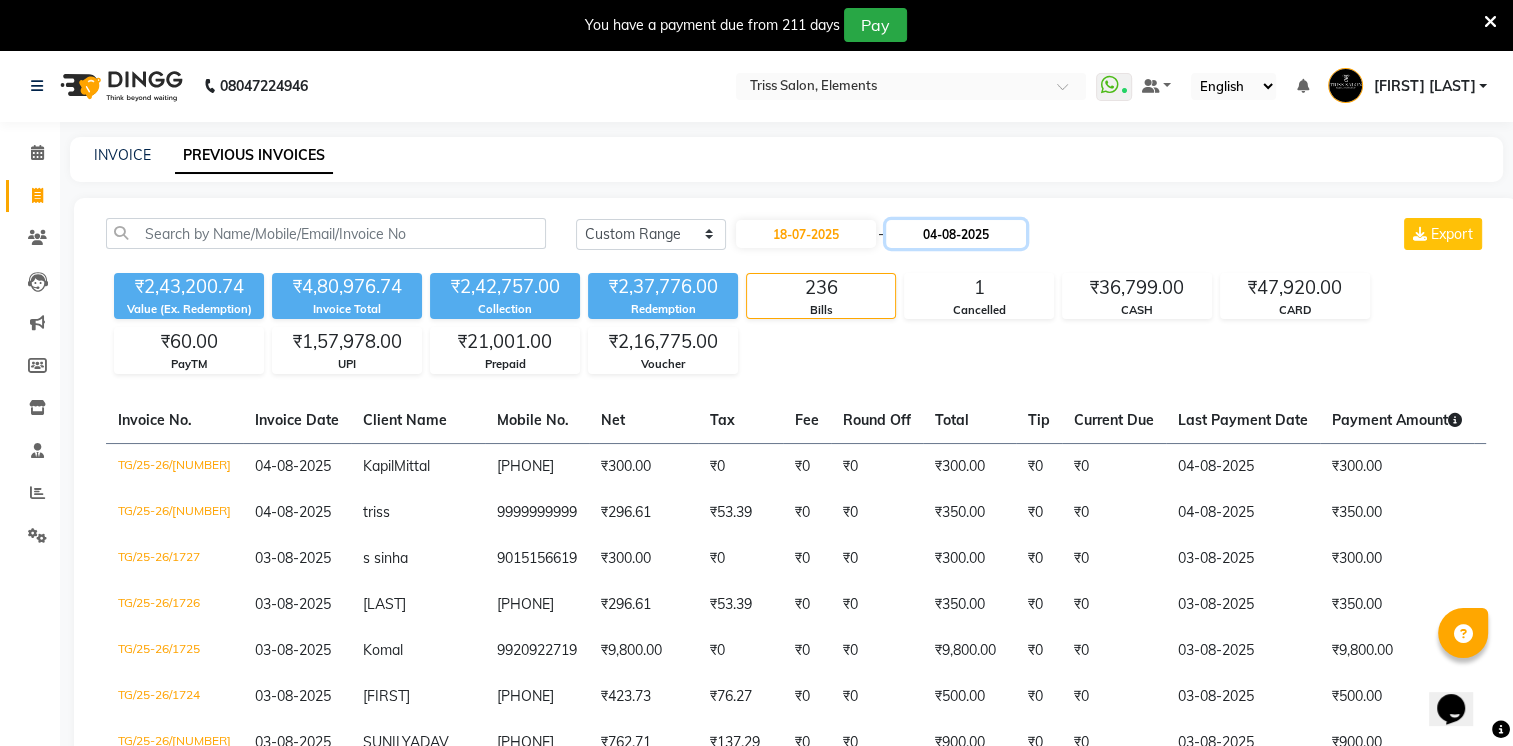 click on "04-08-2025" 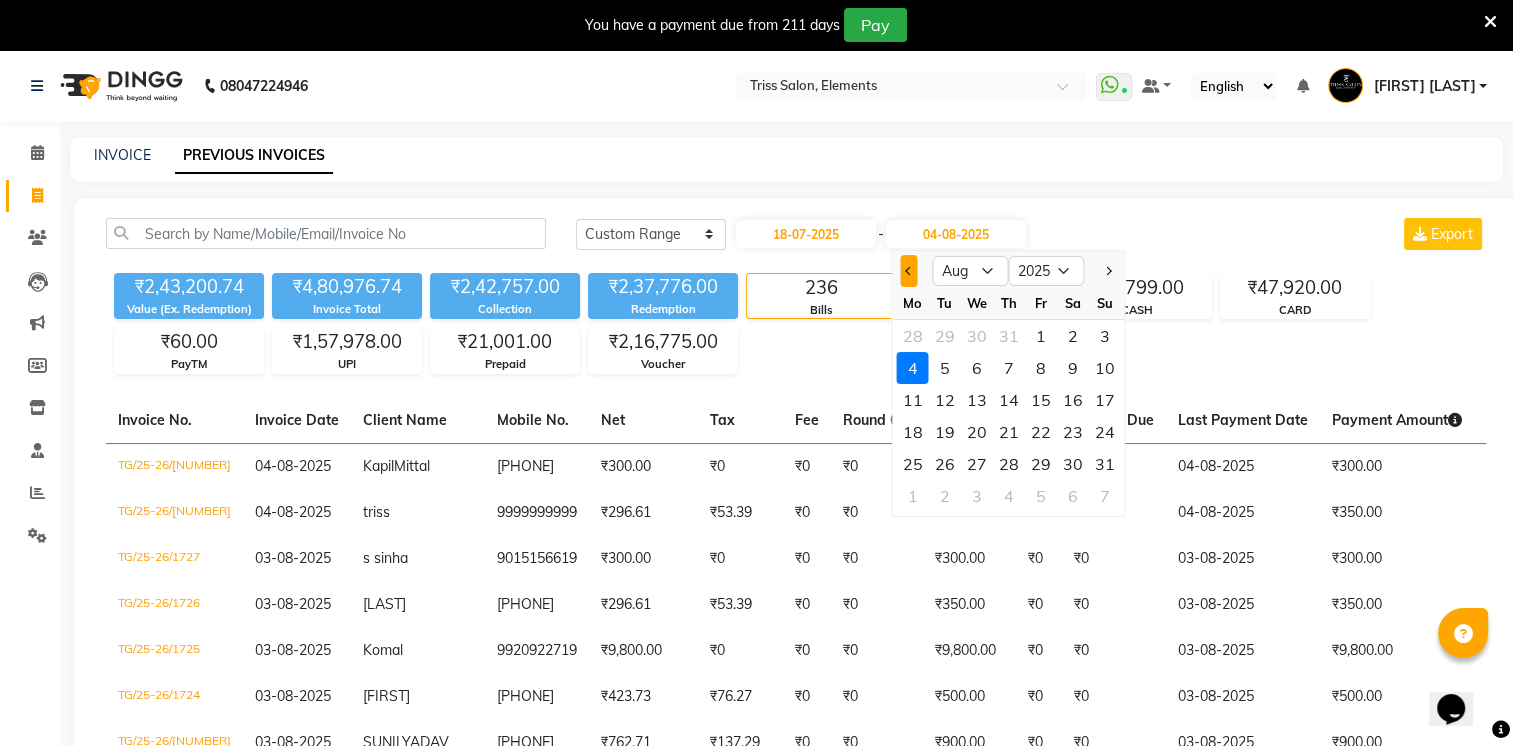 click 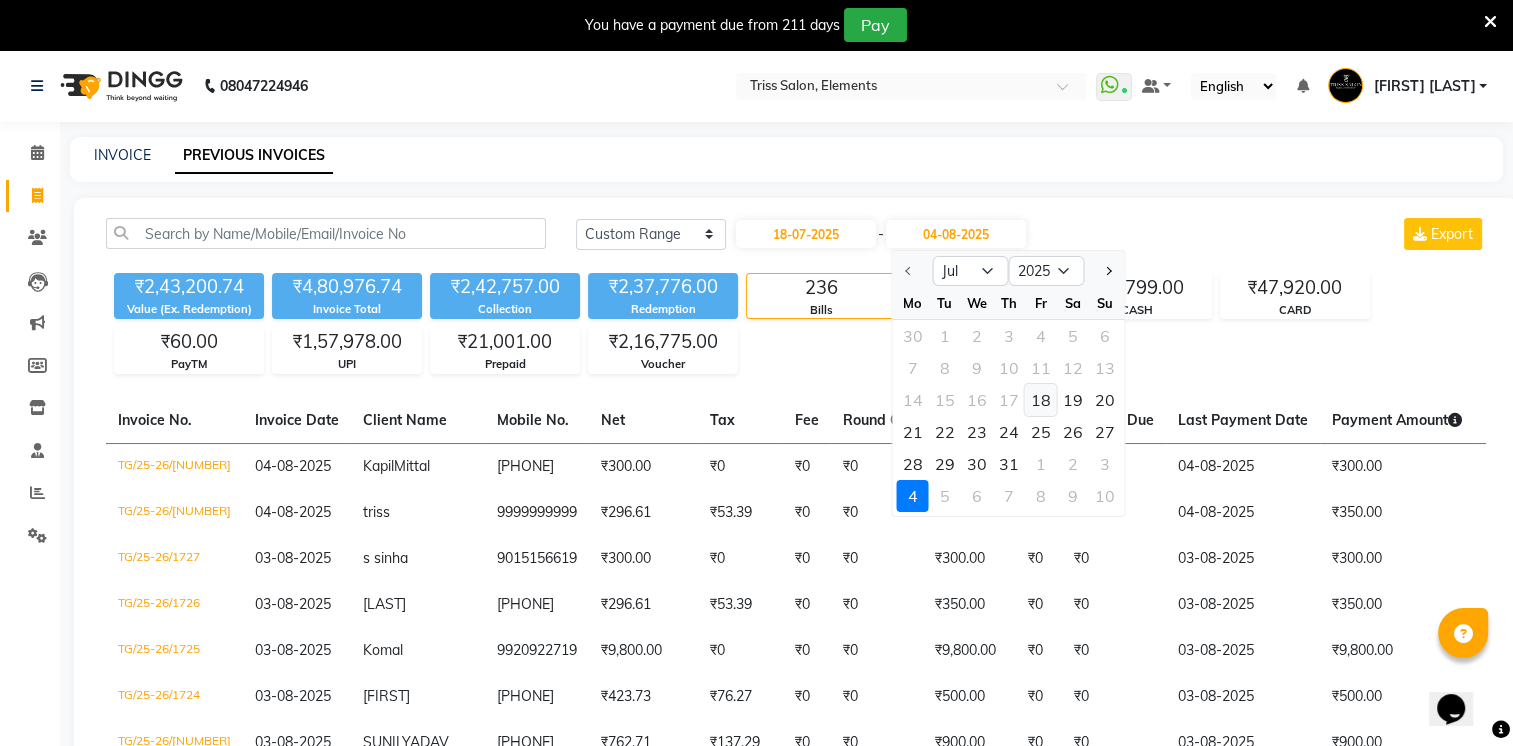 click on "18" 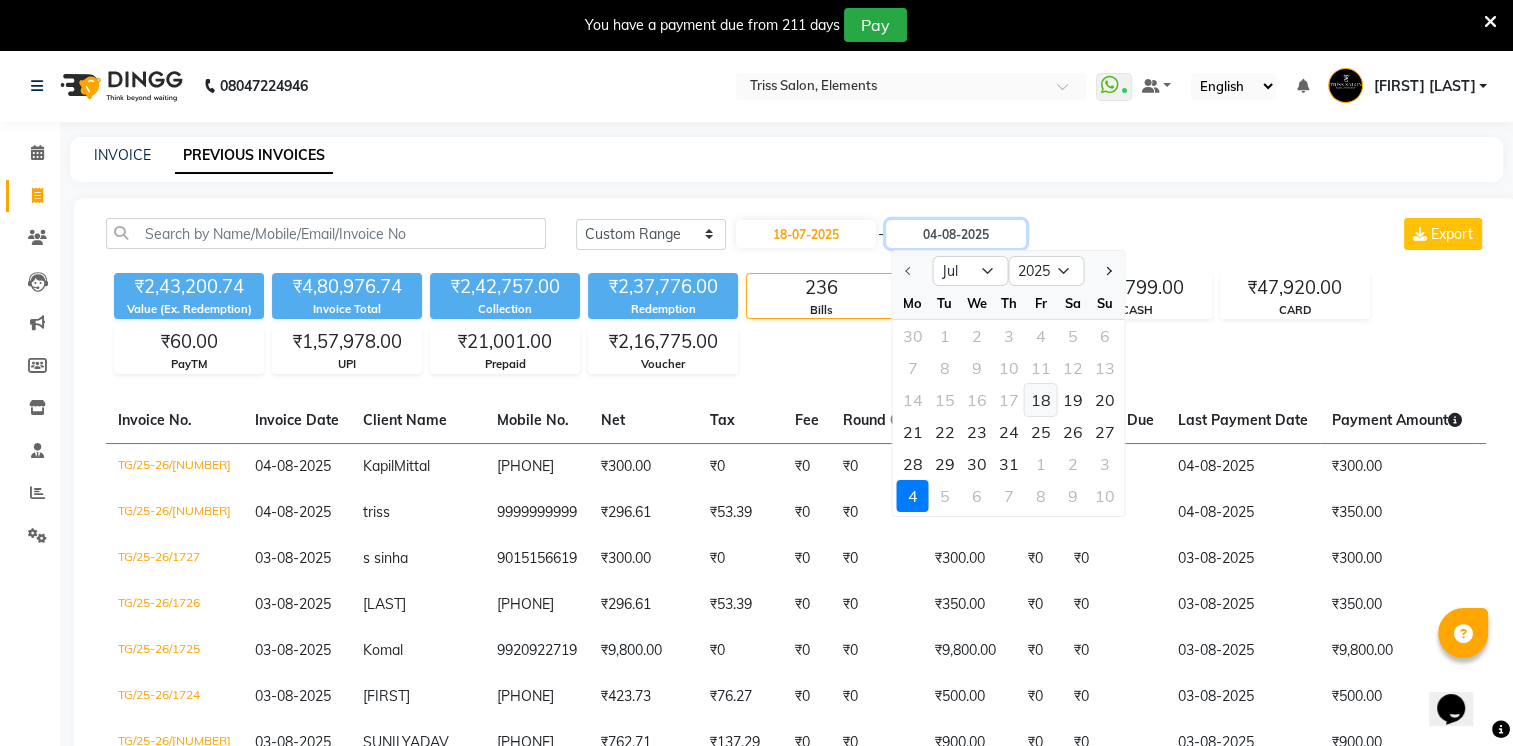 type on "18-07-2025" 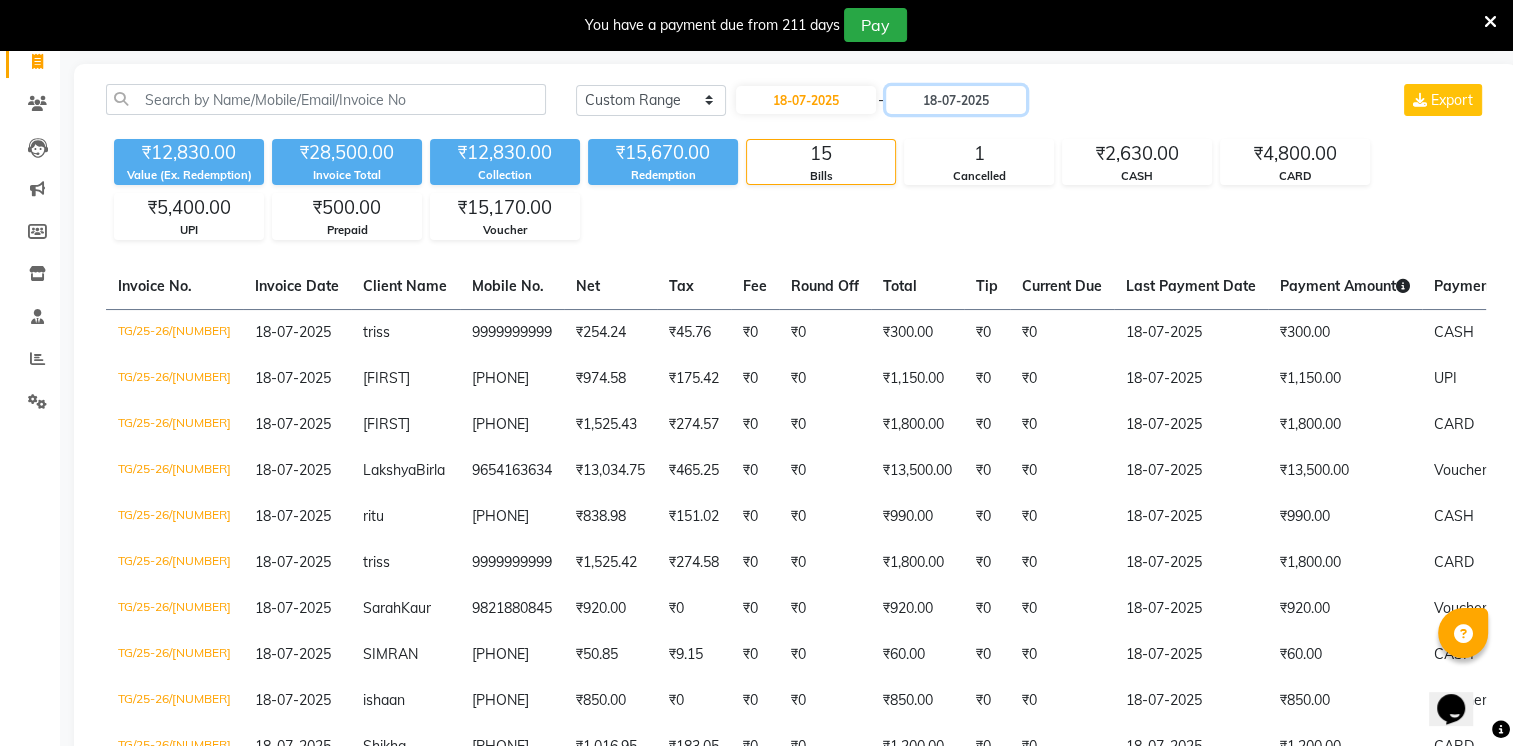 scroll, scrollTop: 132, scrollLeft: 0, axis: vertical 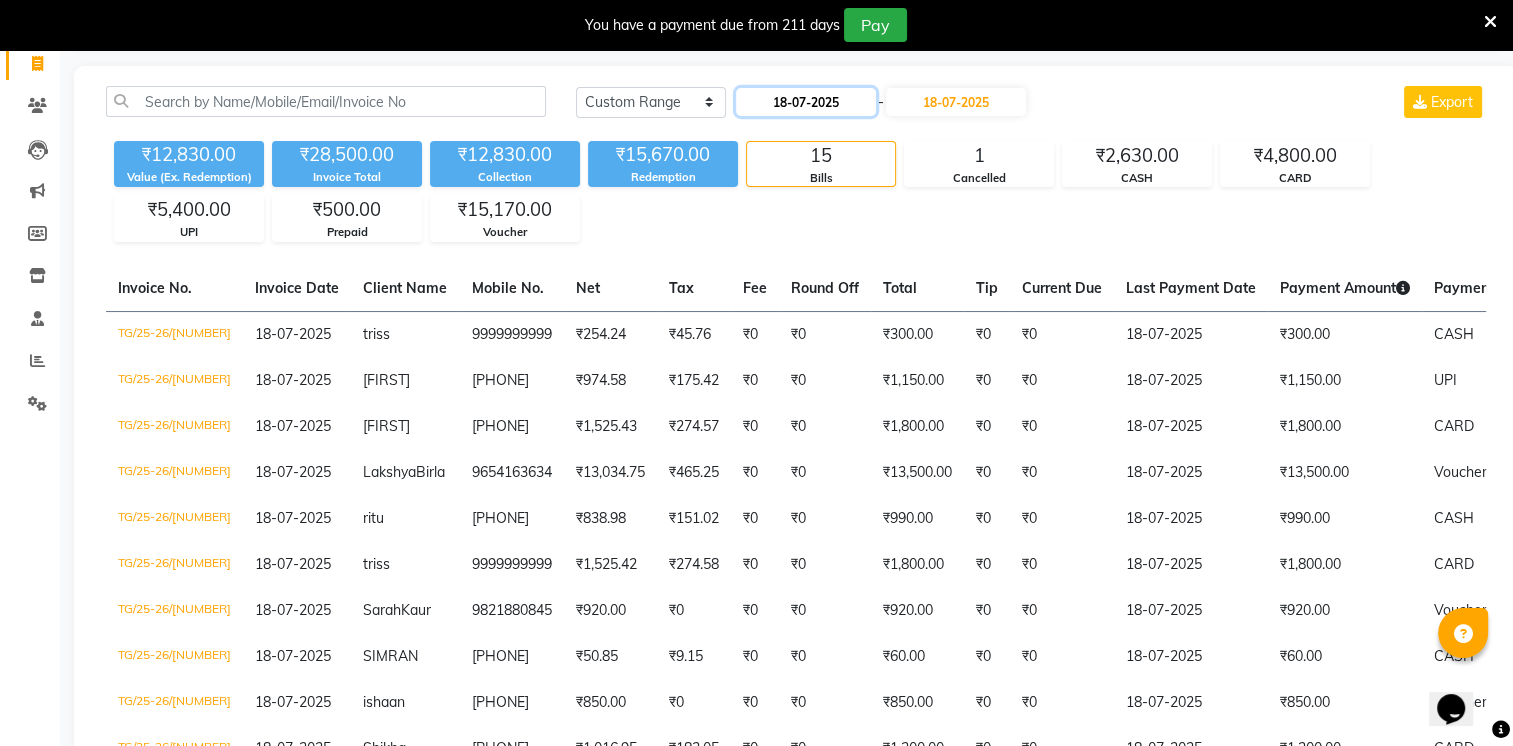 click on "18-07-2025" 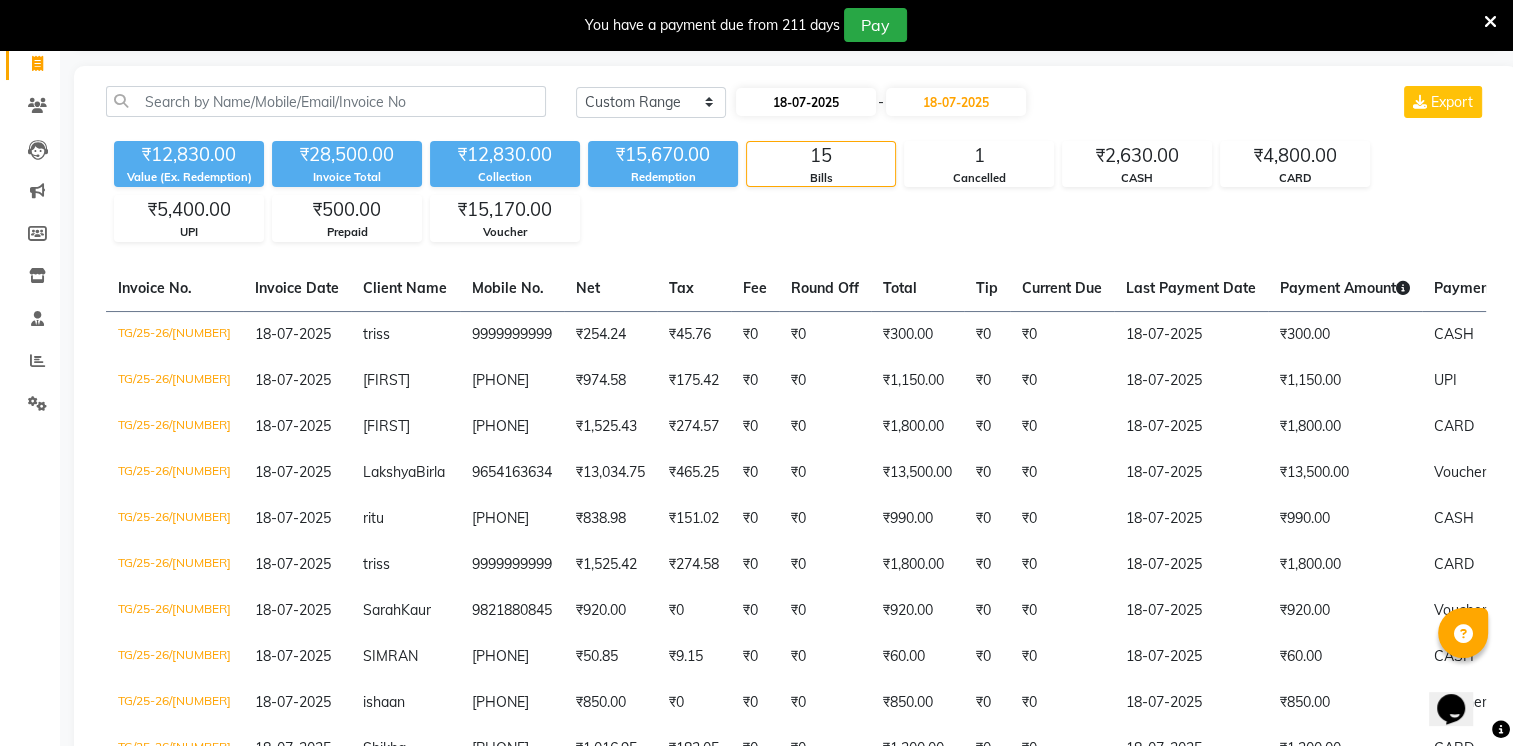 select on "7" 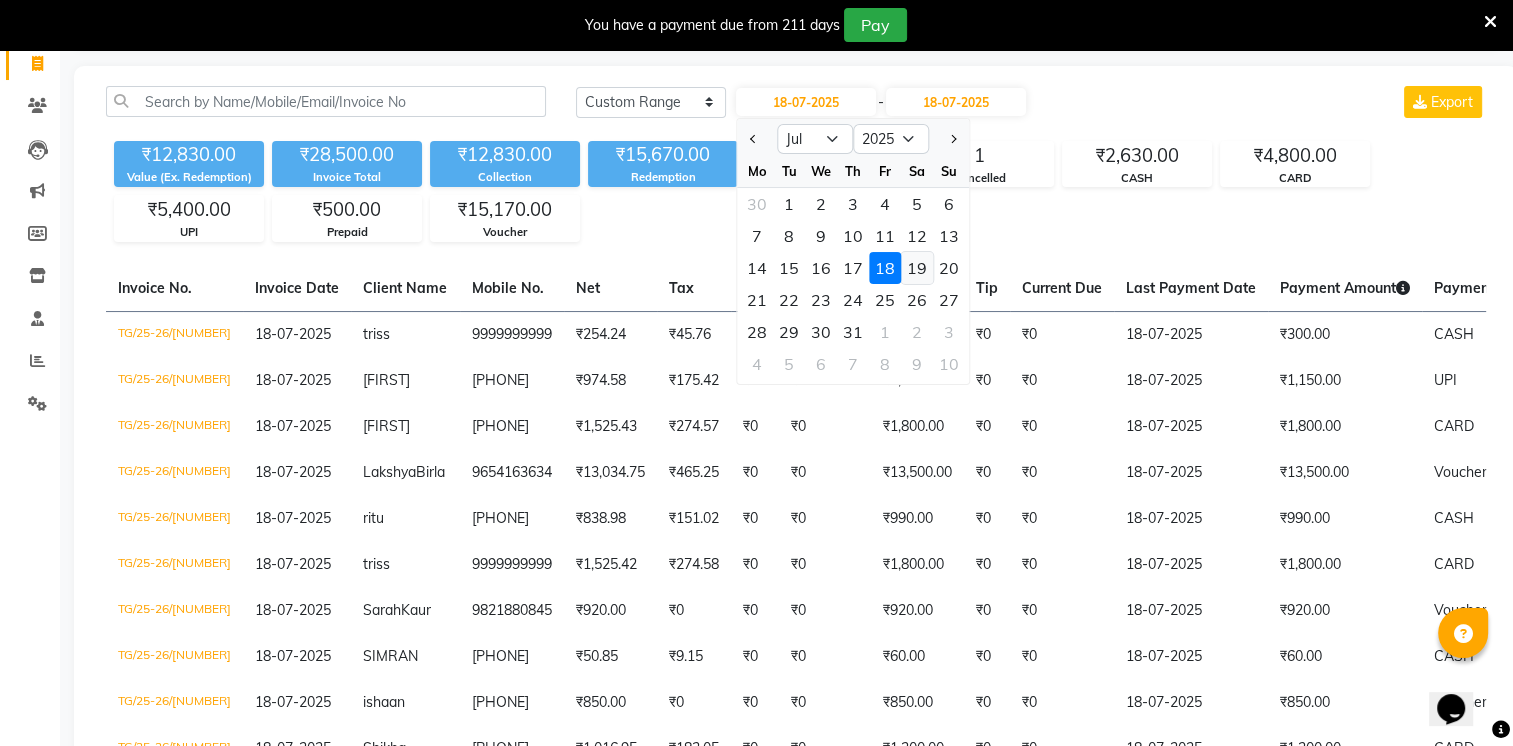 click on "19" 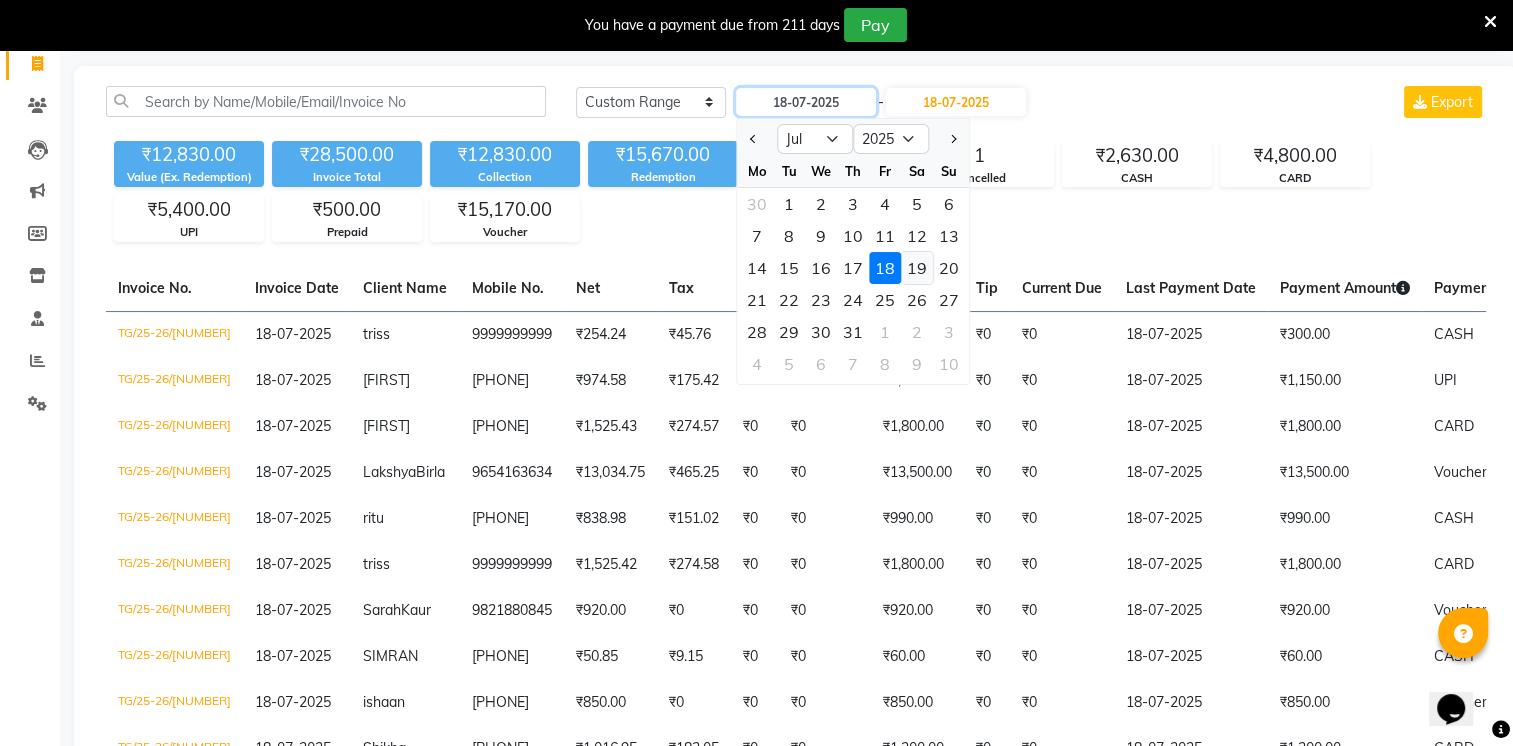 type on "19-07-2025" 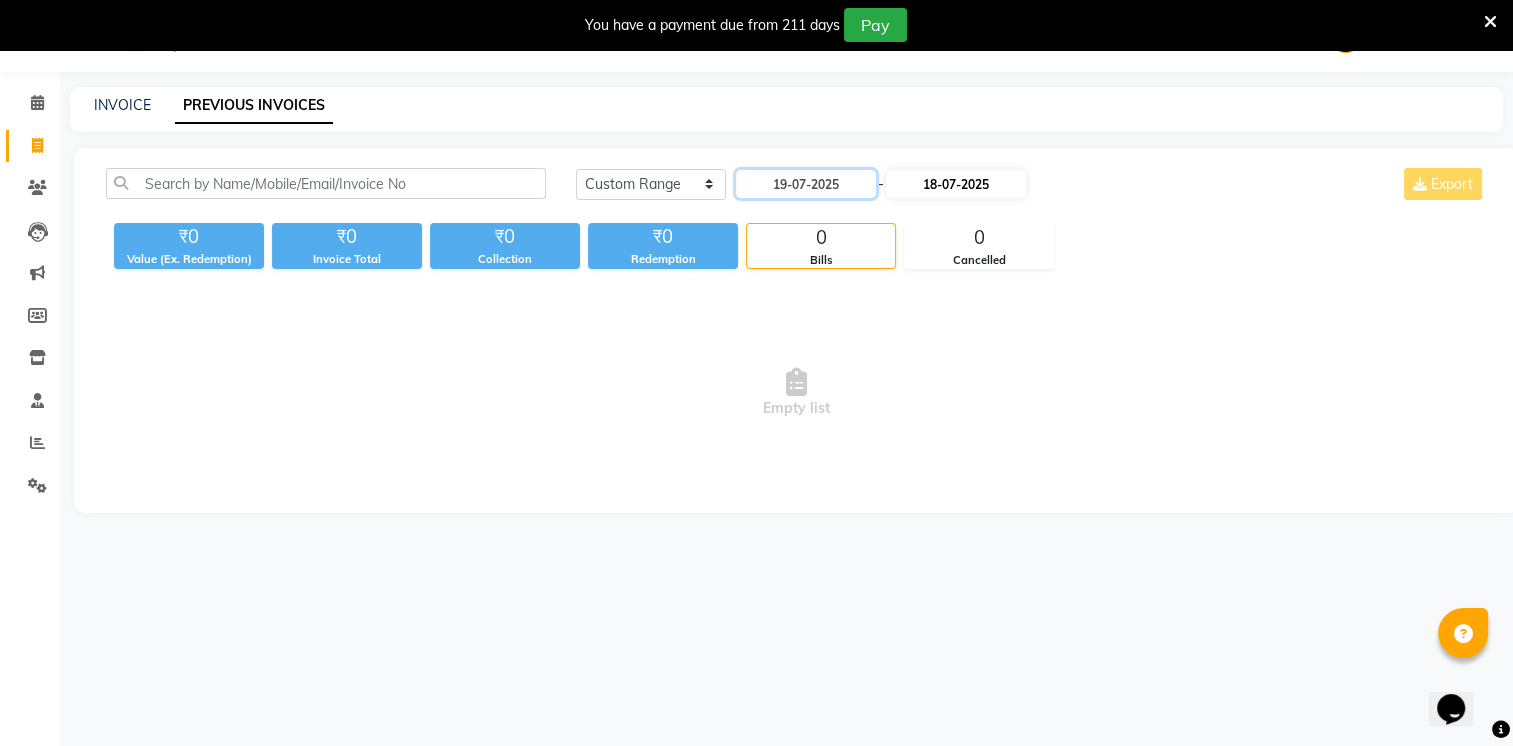 scroll, scrollTop: 50, scrollLeft: 0, axis: vertical 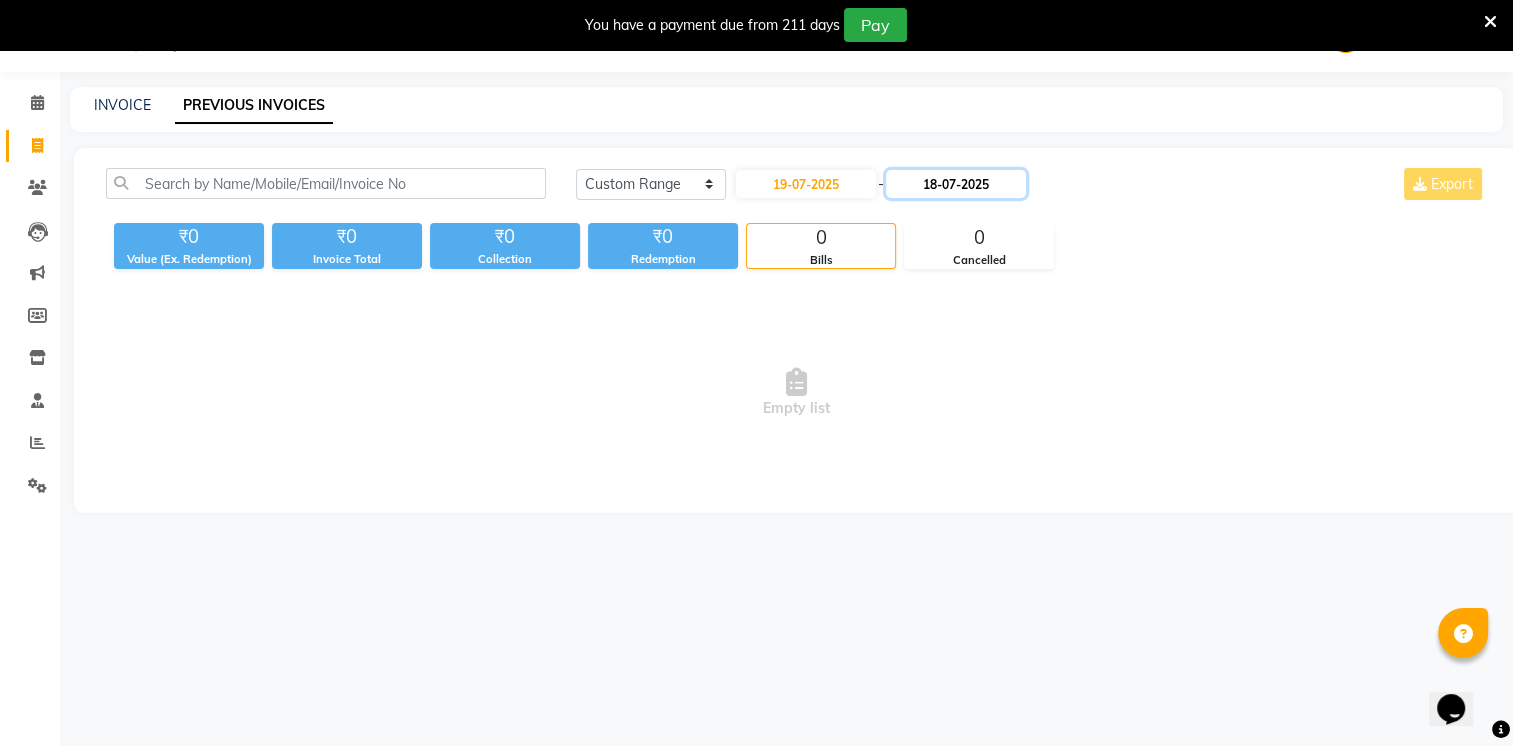 click on "18-07-2025" 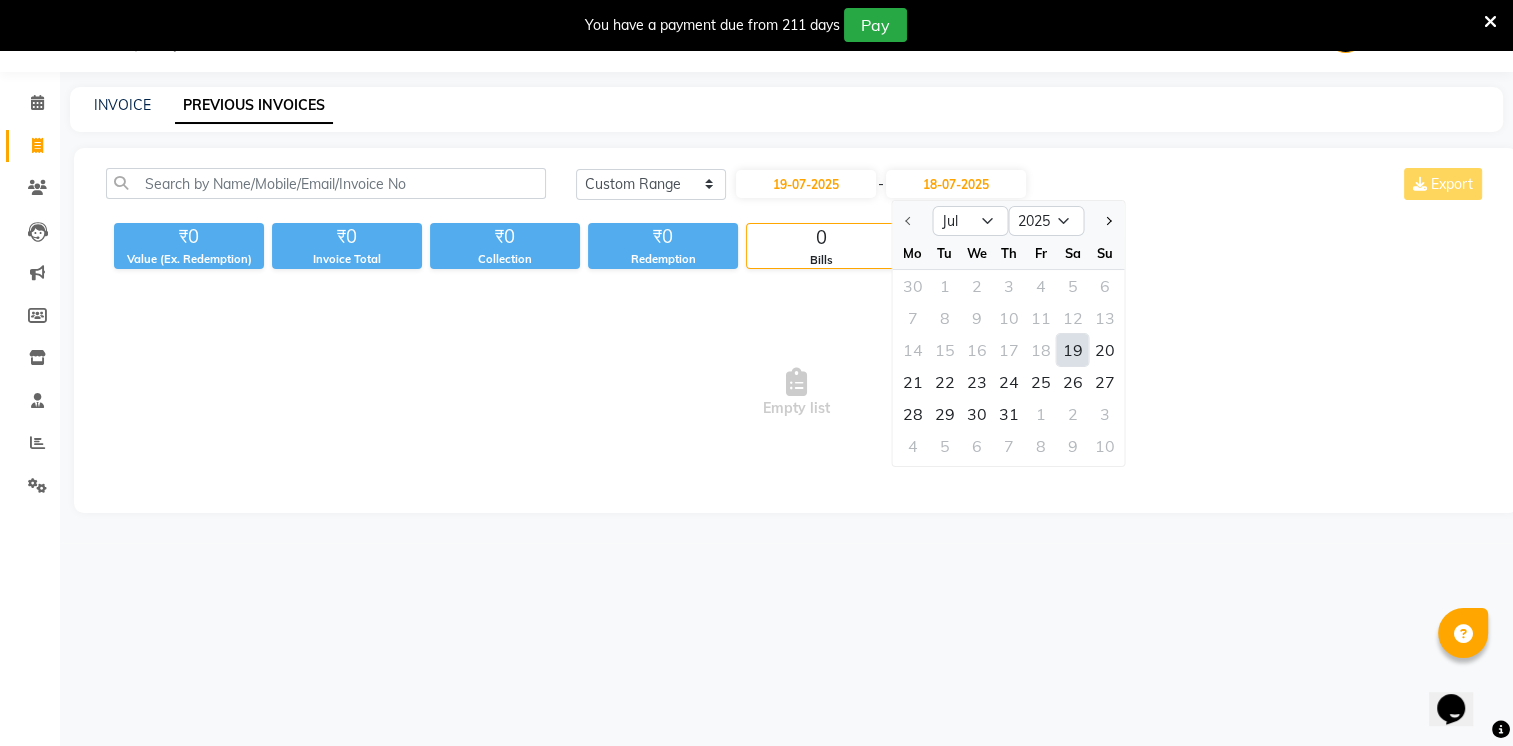 click on "19" 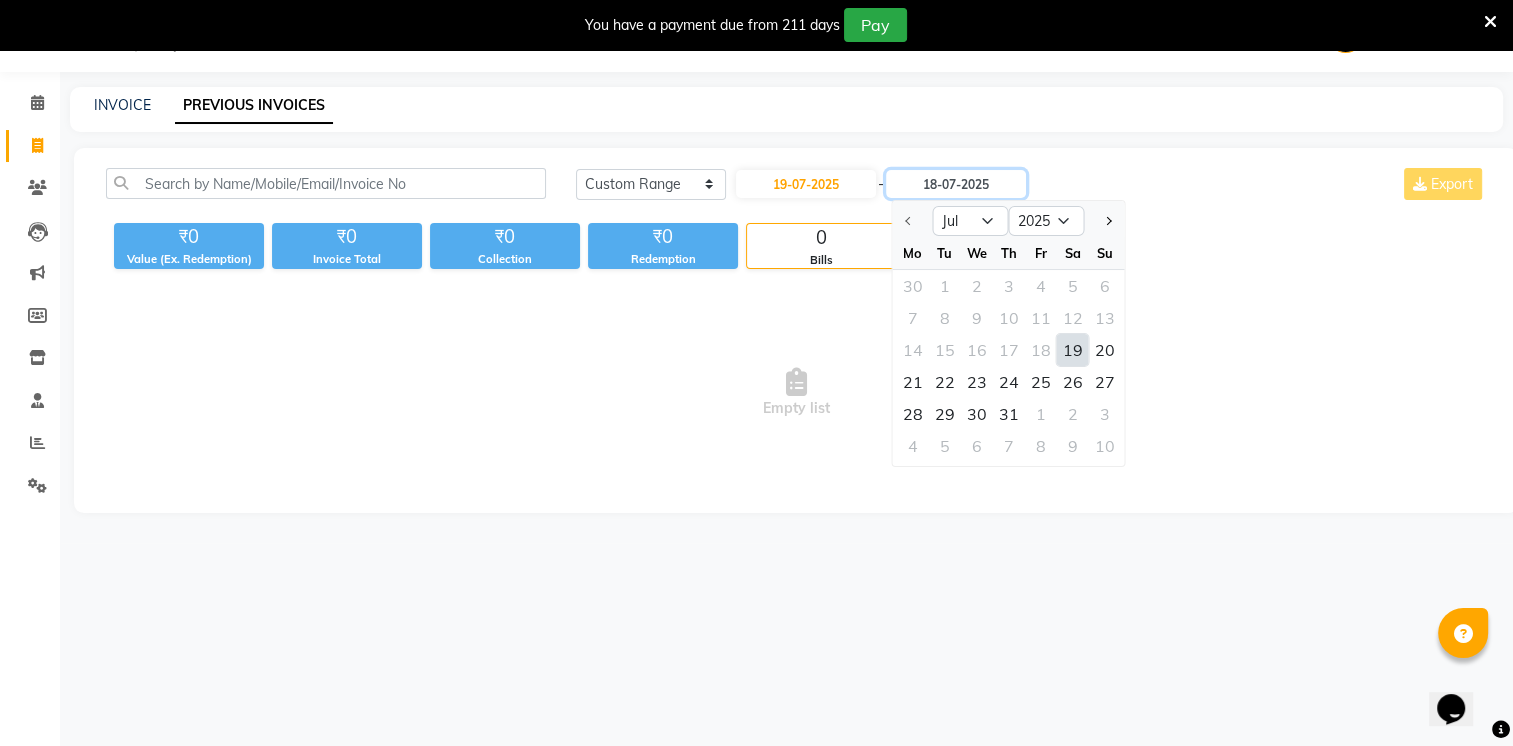 type on "19-07-2025" 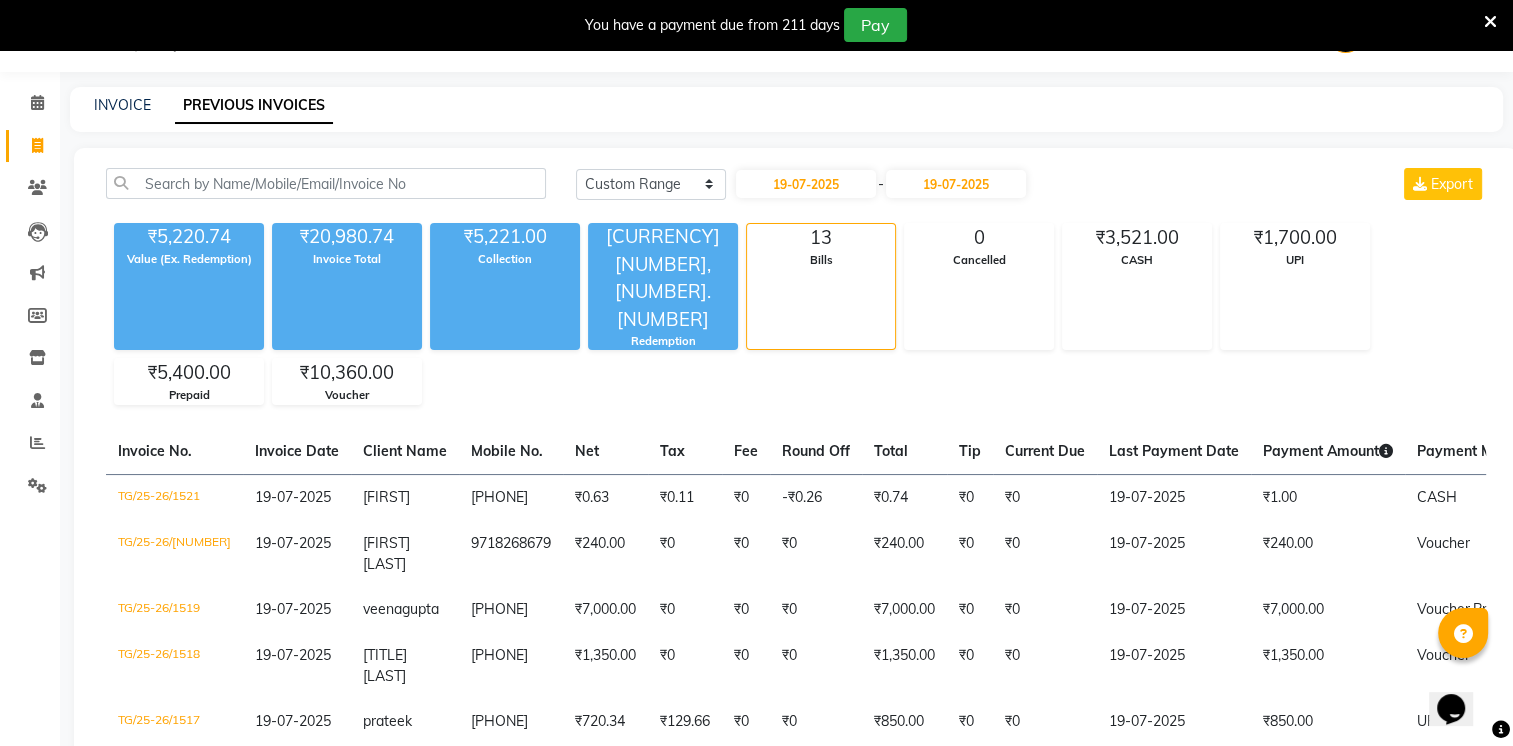 click on "[CURRENCY][NUMBER],[NUMBER].[NUMBER] Value (Ex. Redemption) [CURRENCY][NUMBER],[NUMBER].[NUMBER] Invoice Total  [CURRENCY][NUMBER].[NUMBER] Collection [CURRENCY][NUMBER],[NUMBER] Redemption [NUMBER] Bills [NUMBER] Cancelled [CURRENCY][NUMBER] CASH [CURRENCY][NUMBER] UPI [CURRENCY][NUMBER] Prepaid [CURRENCY][NUMBER],[NUMBER] Voucher" 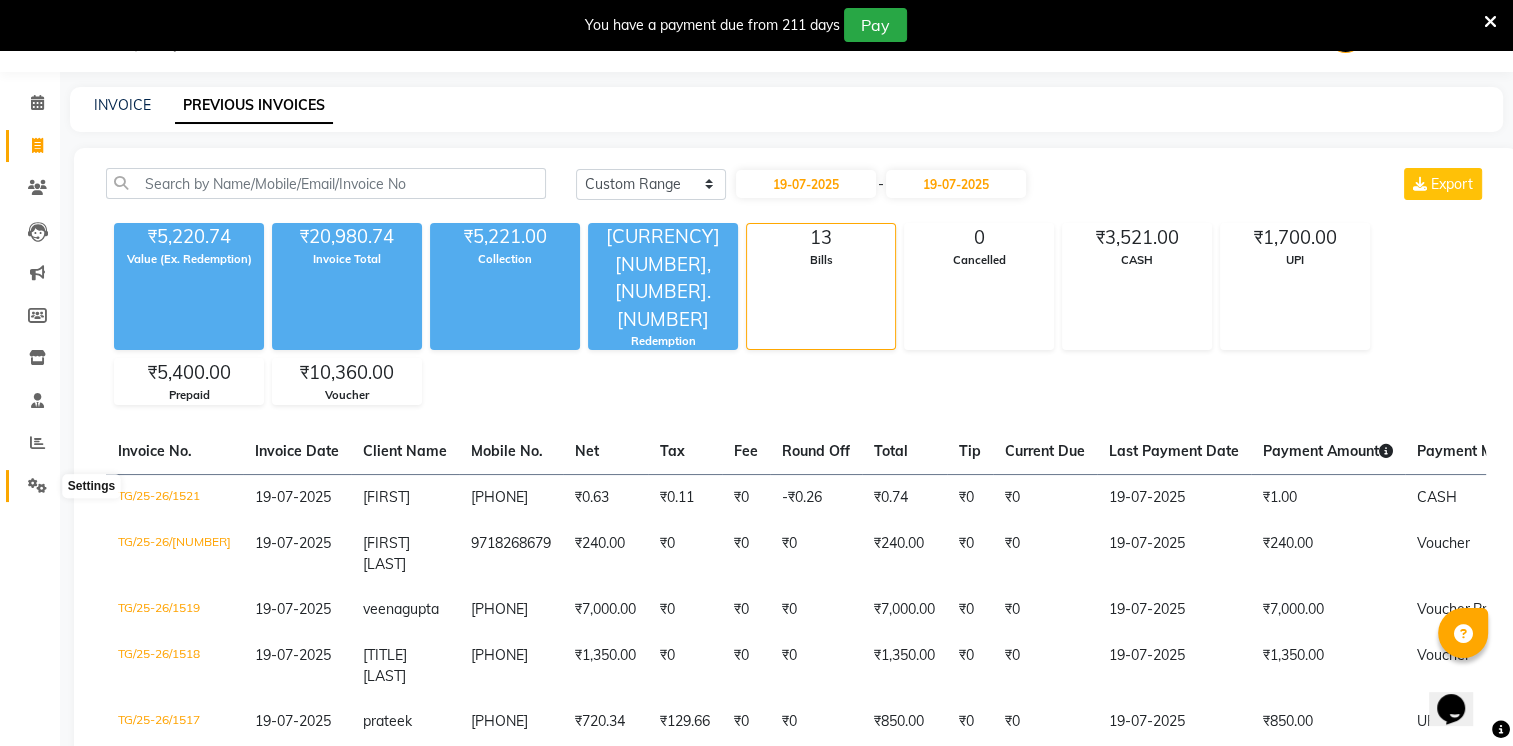 click 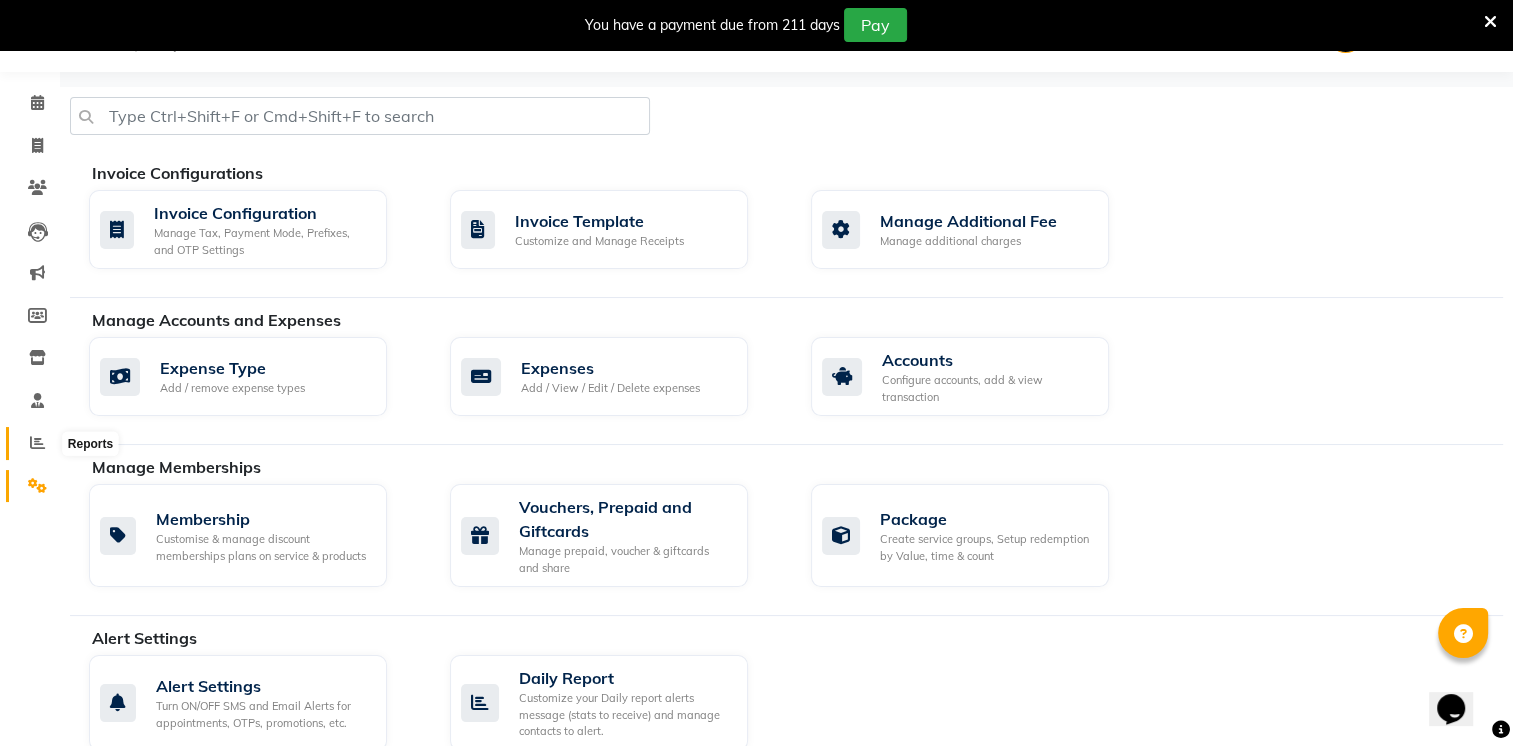 click 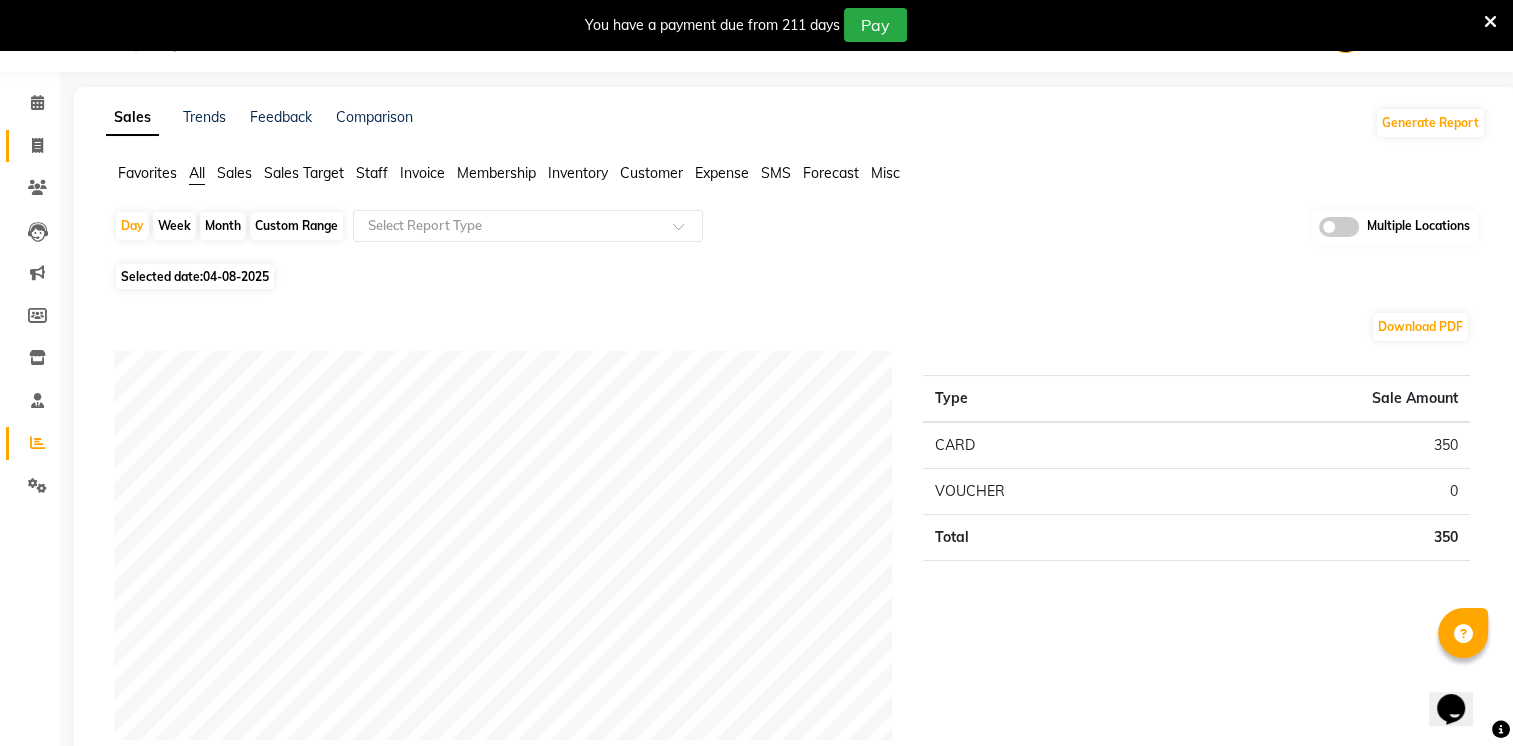 click on "Invoice" 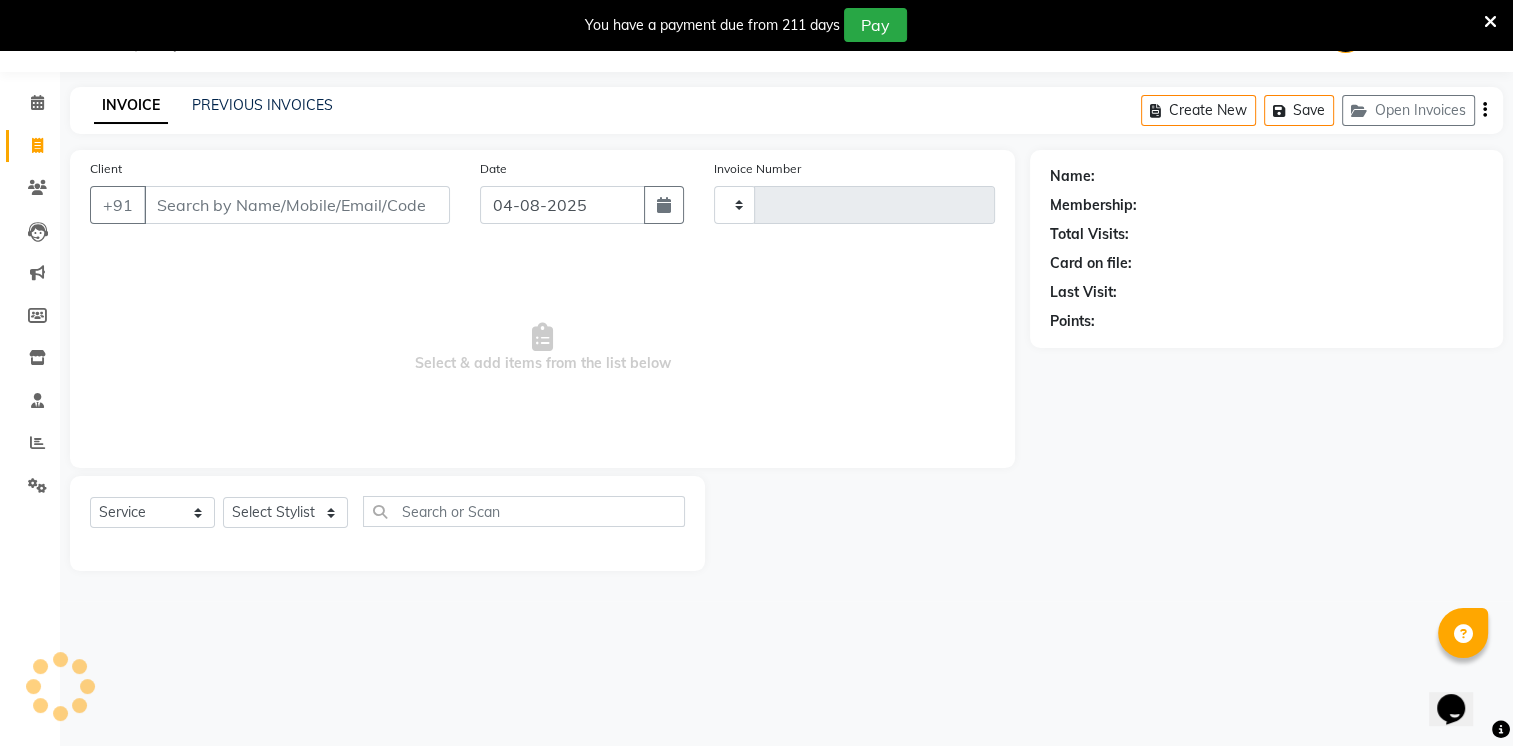 type on "1730" 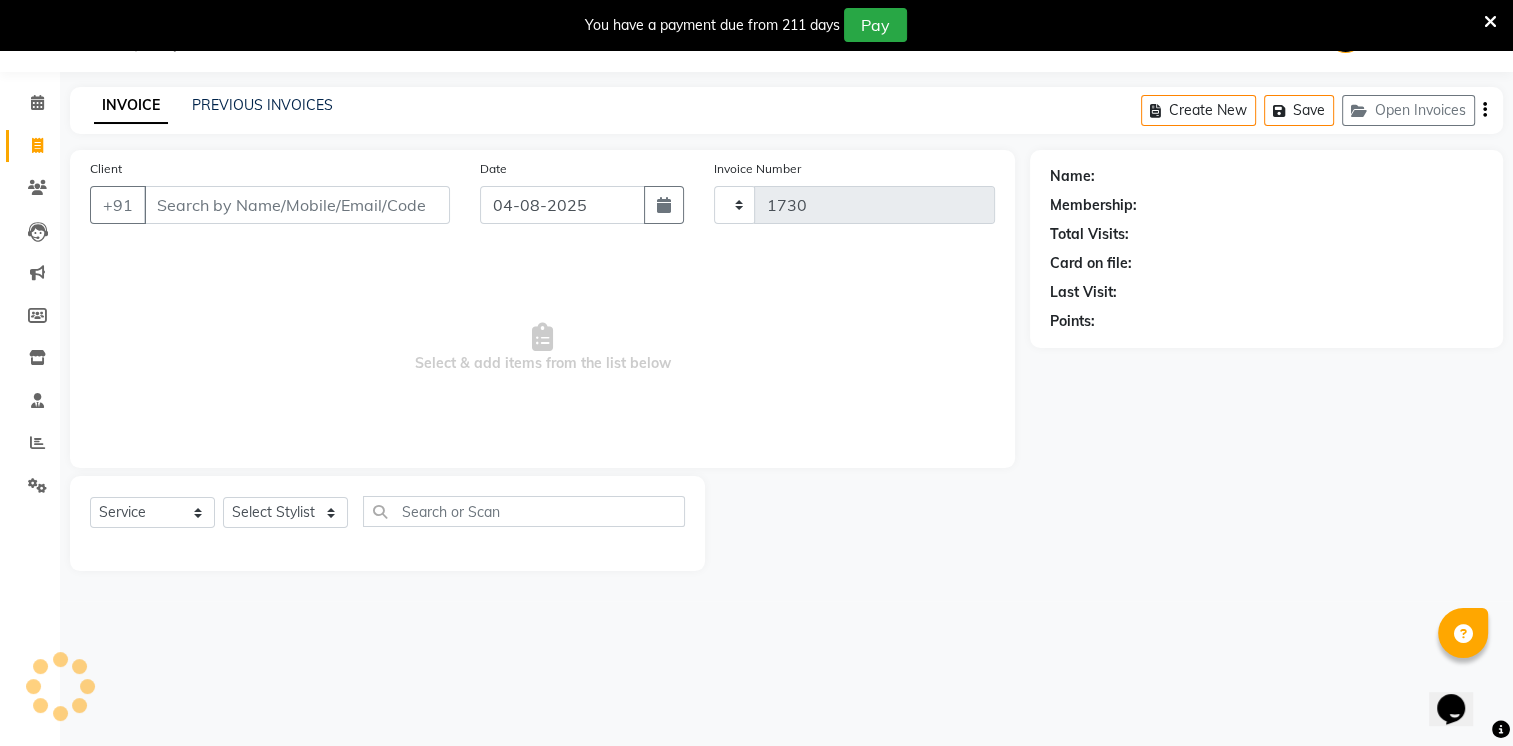 select on "4303" 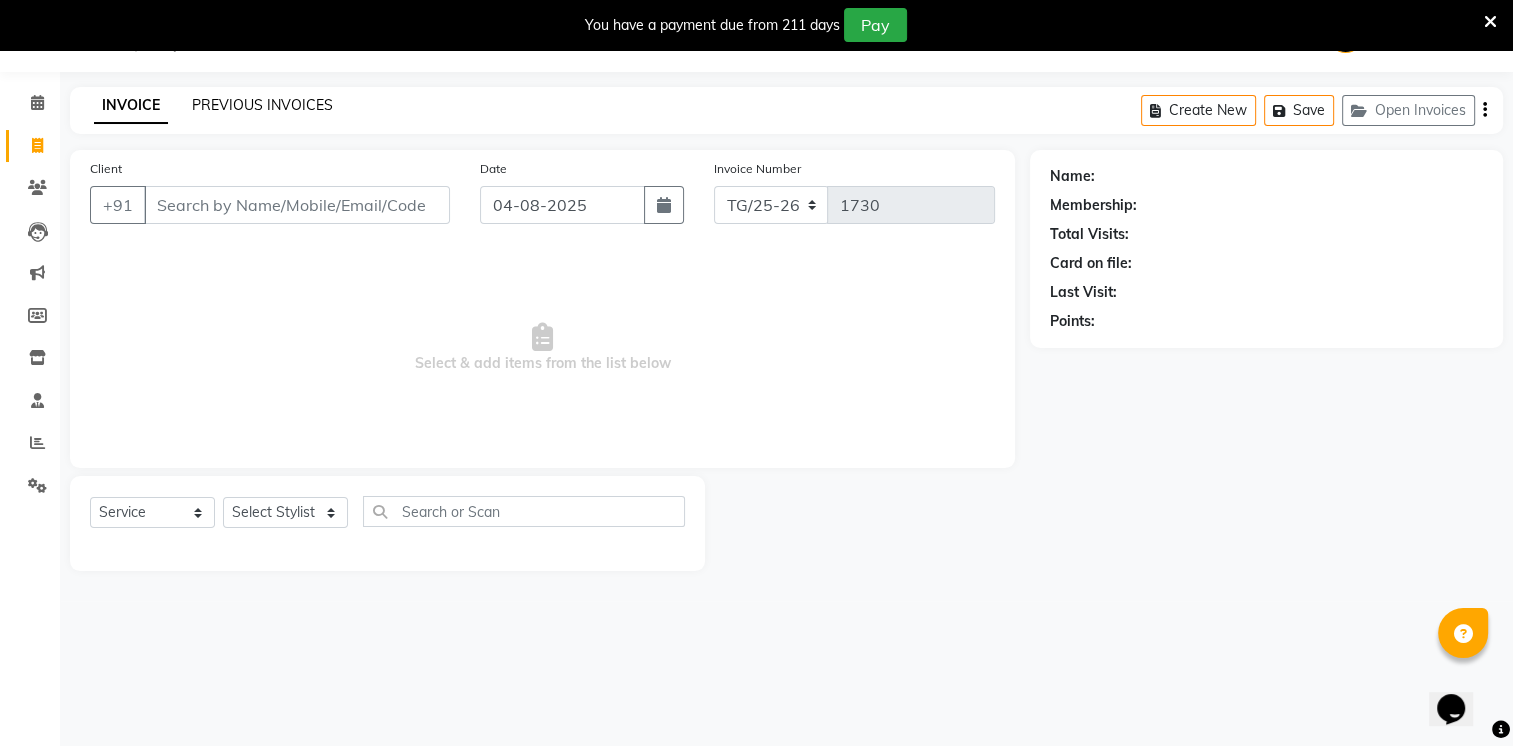 click on "PREVIOUS INVOICES" 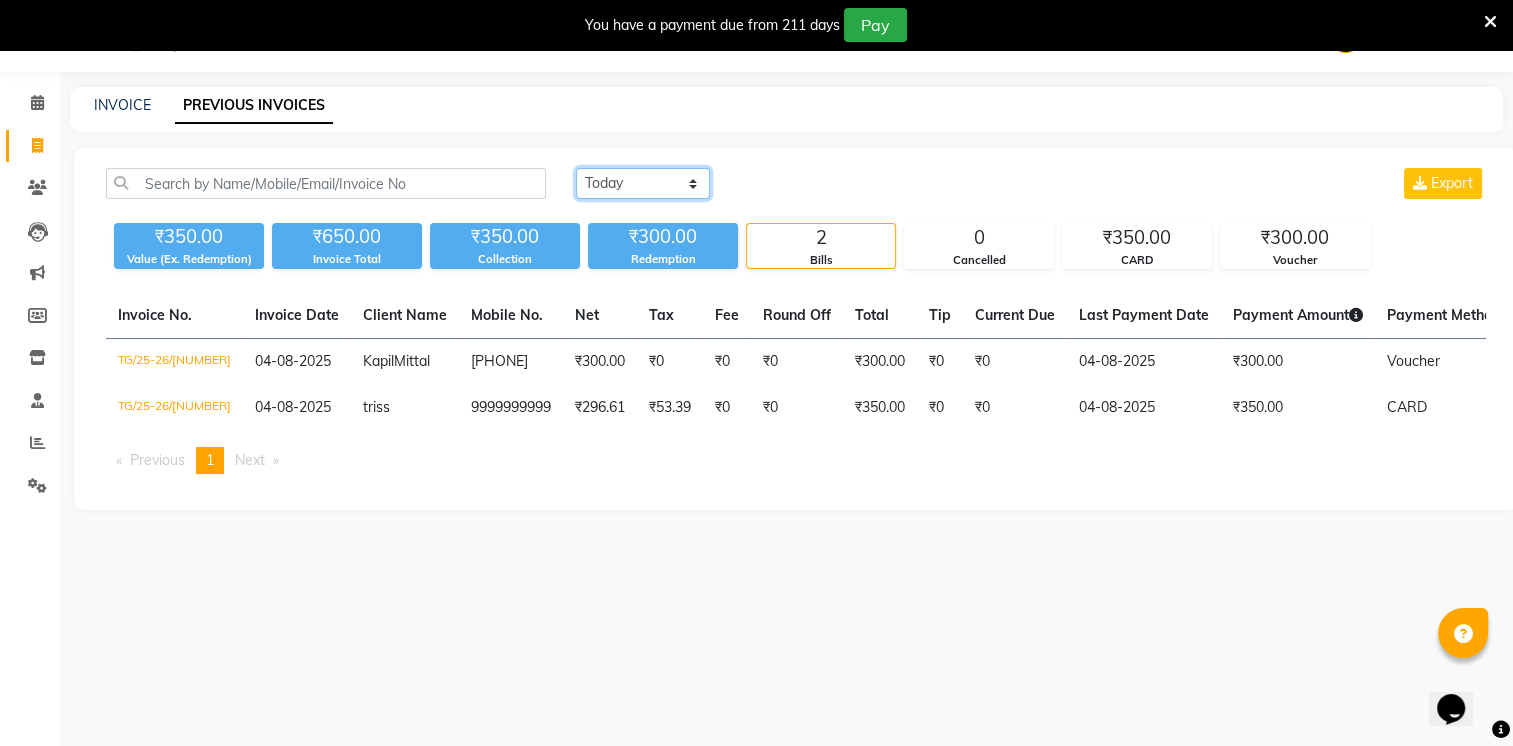 click on "Today Yesterday Custom Range" 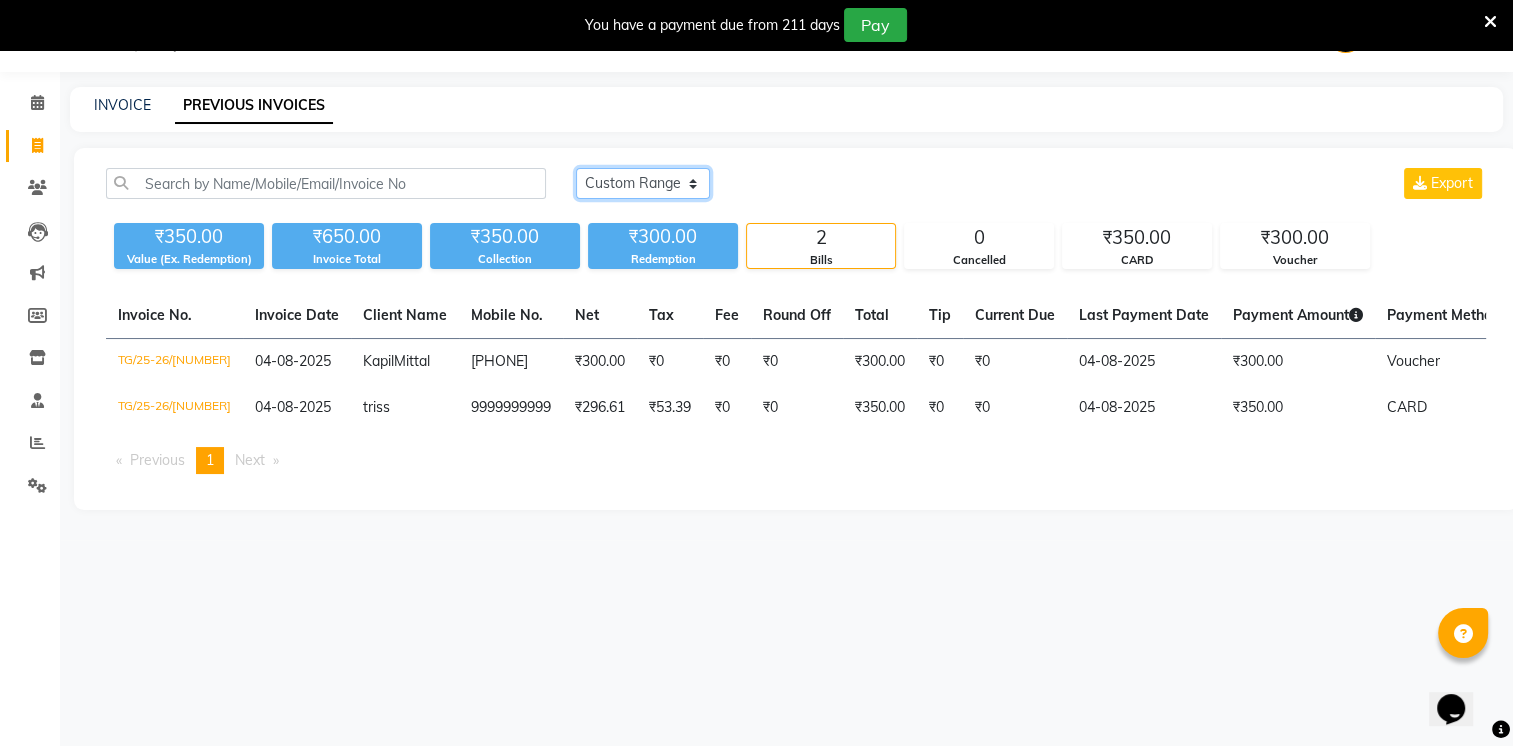 click on "Today Yesterday Custom Range" 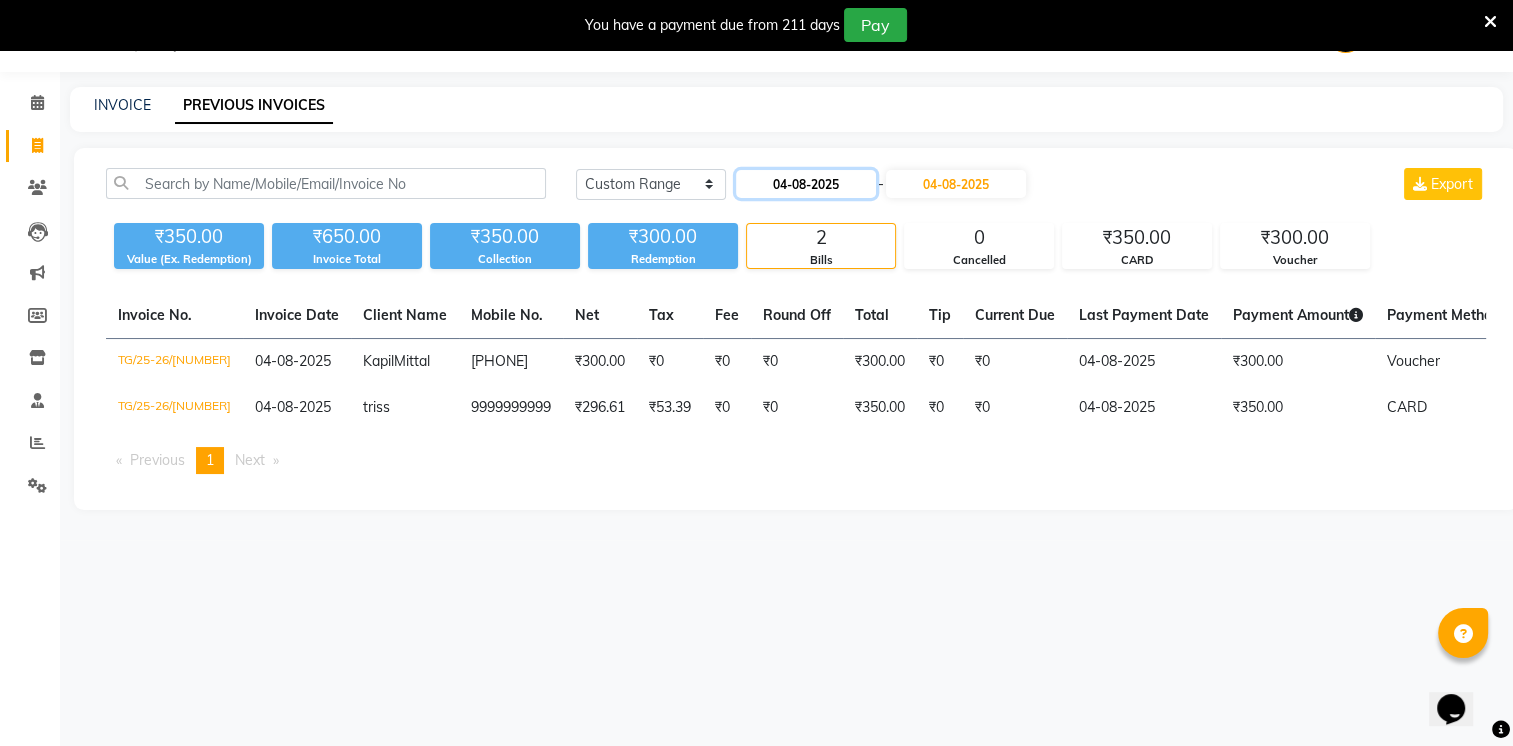click on "04-08-2025" 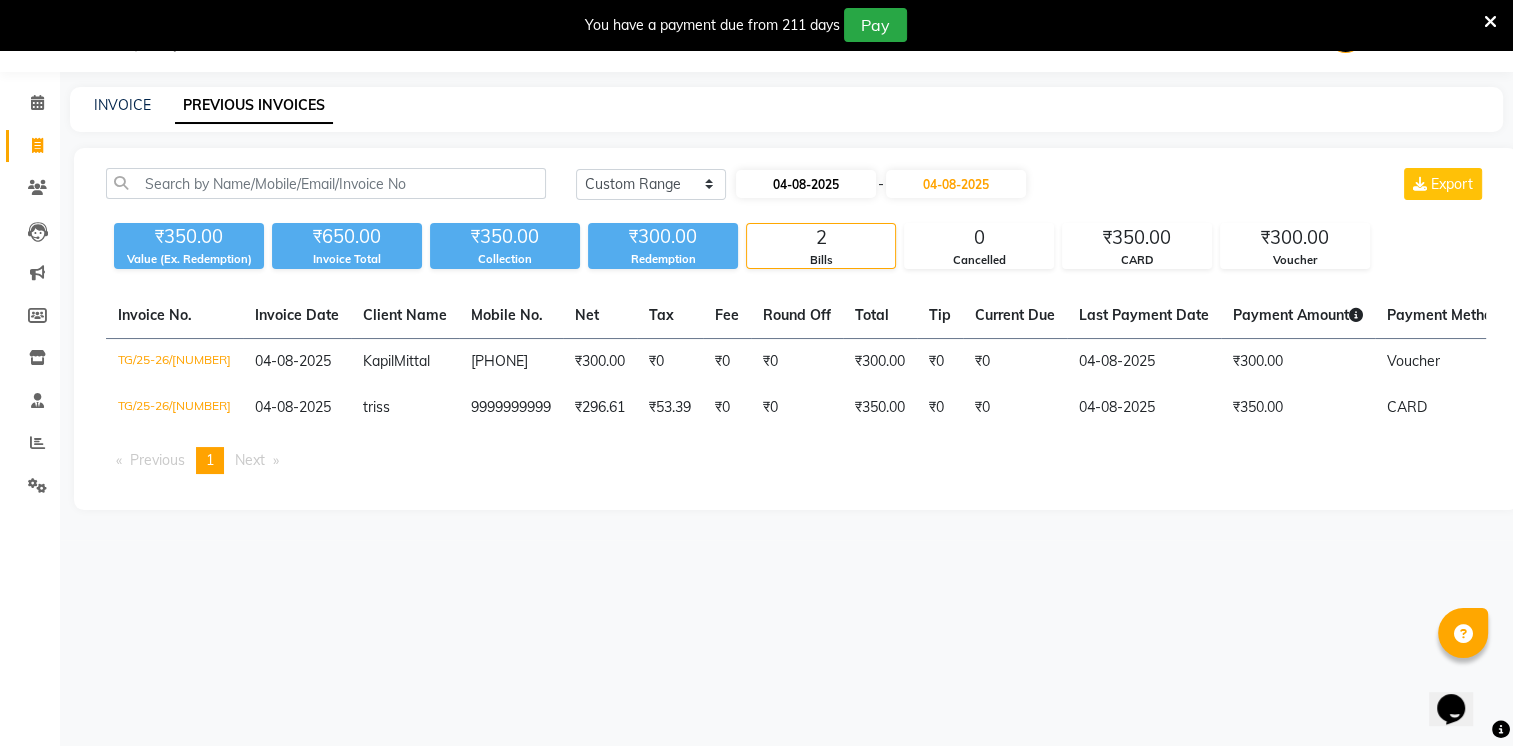 select on "8" 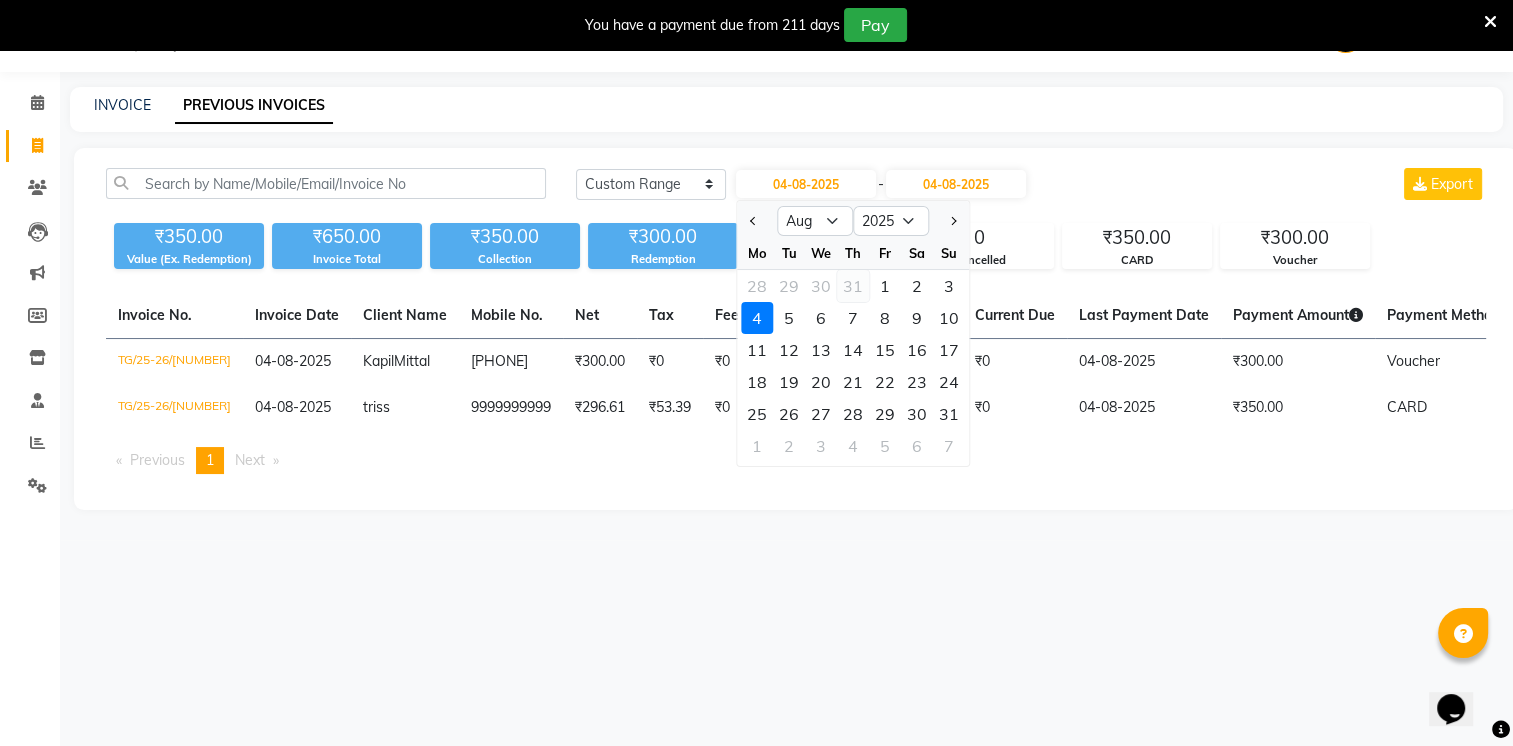 click on "31" 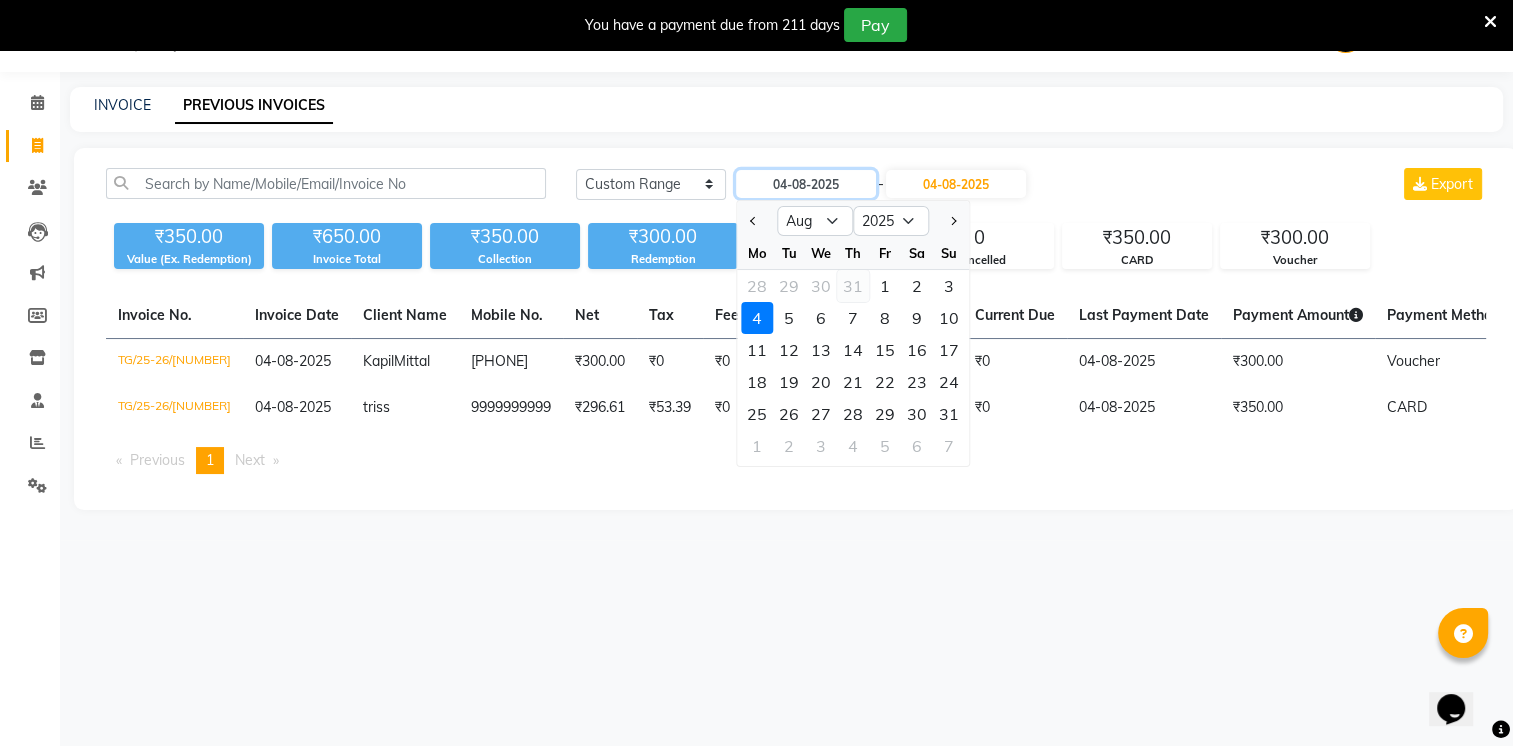 type on "31-07-2025" 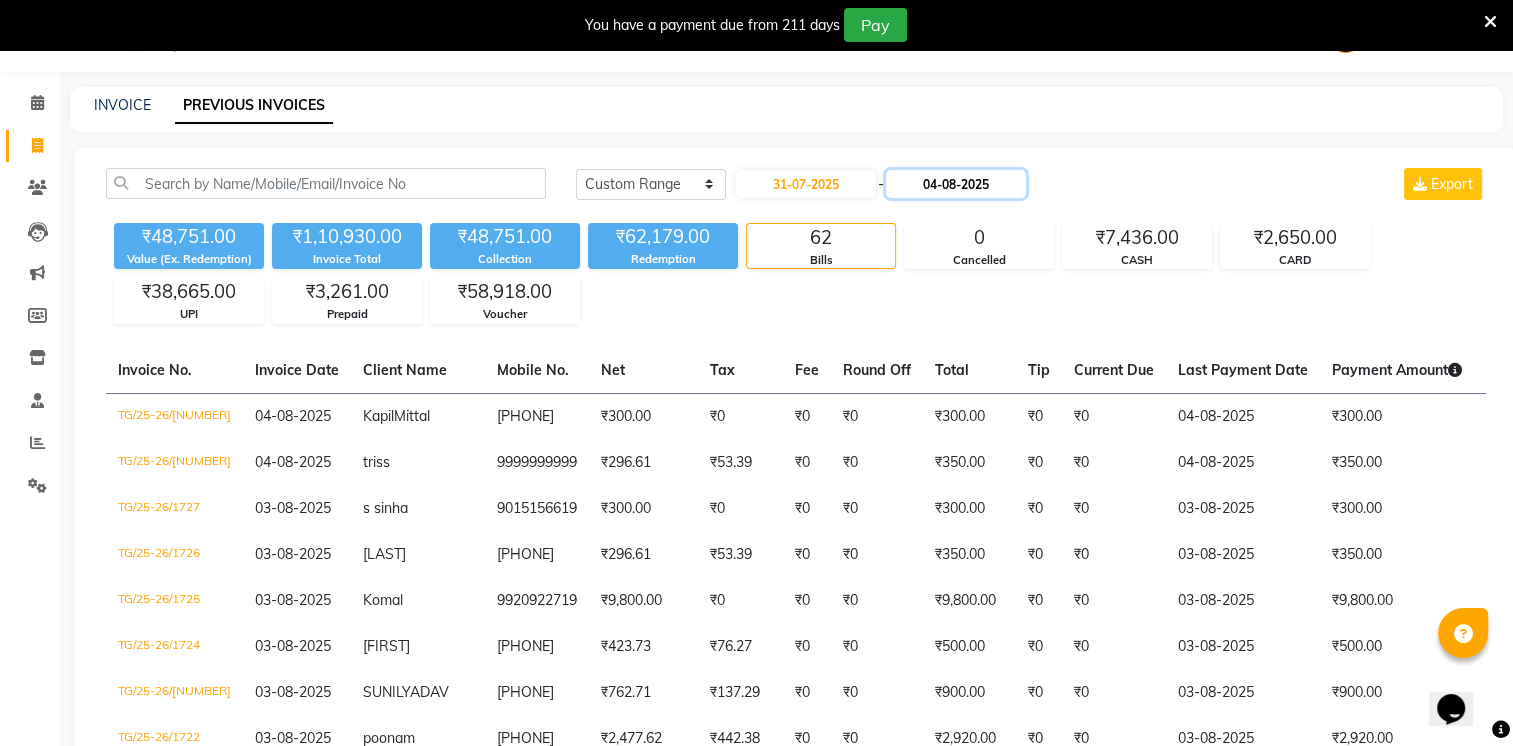 click on "04-08-2025" 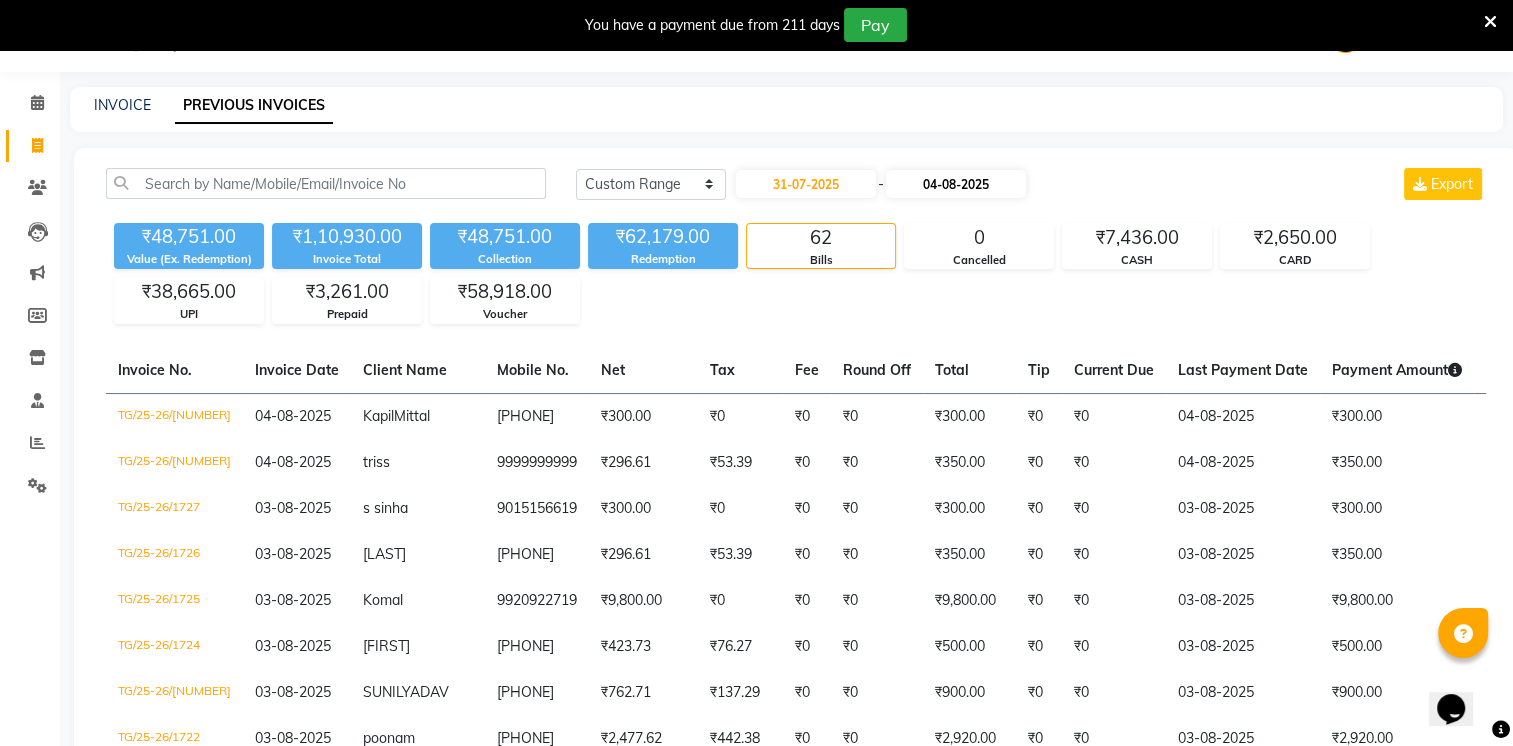 select on "8" 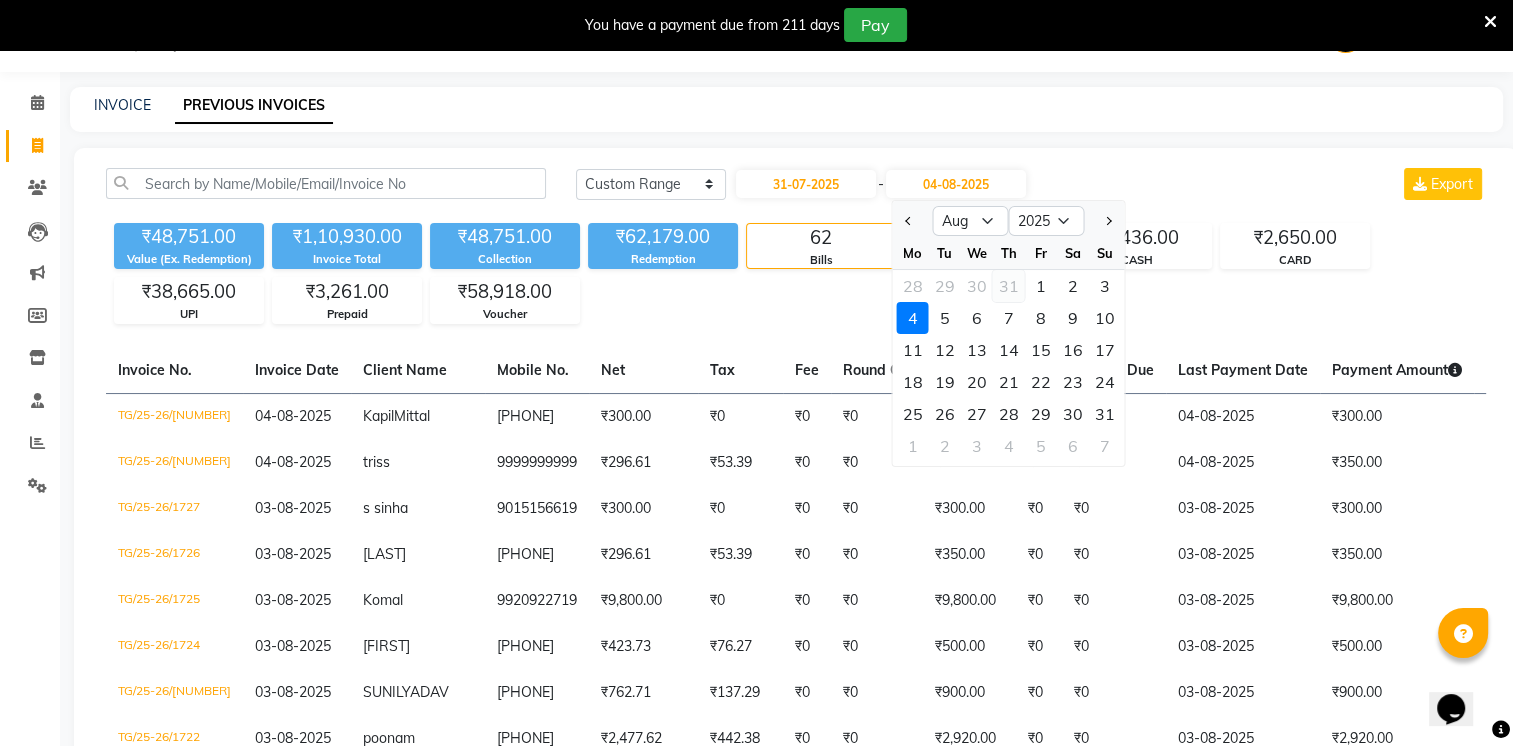 click on "31" 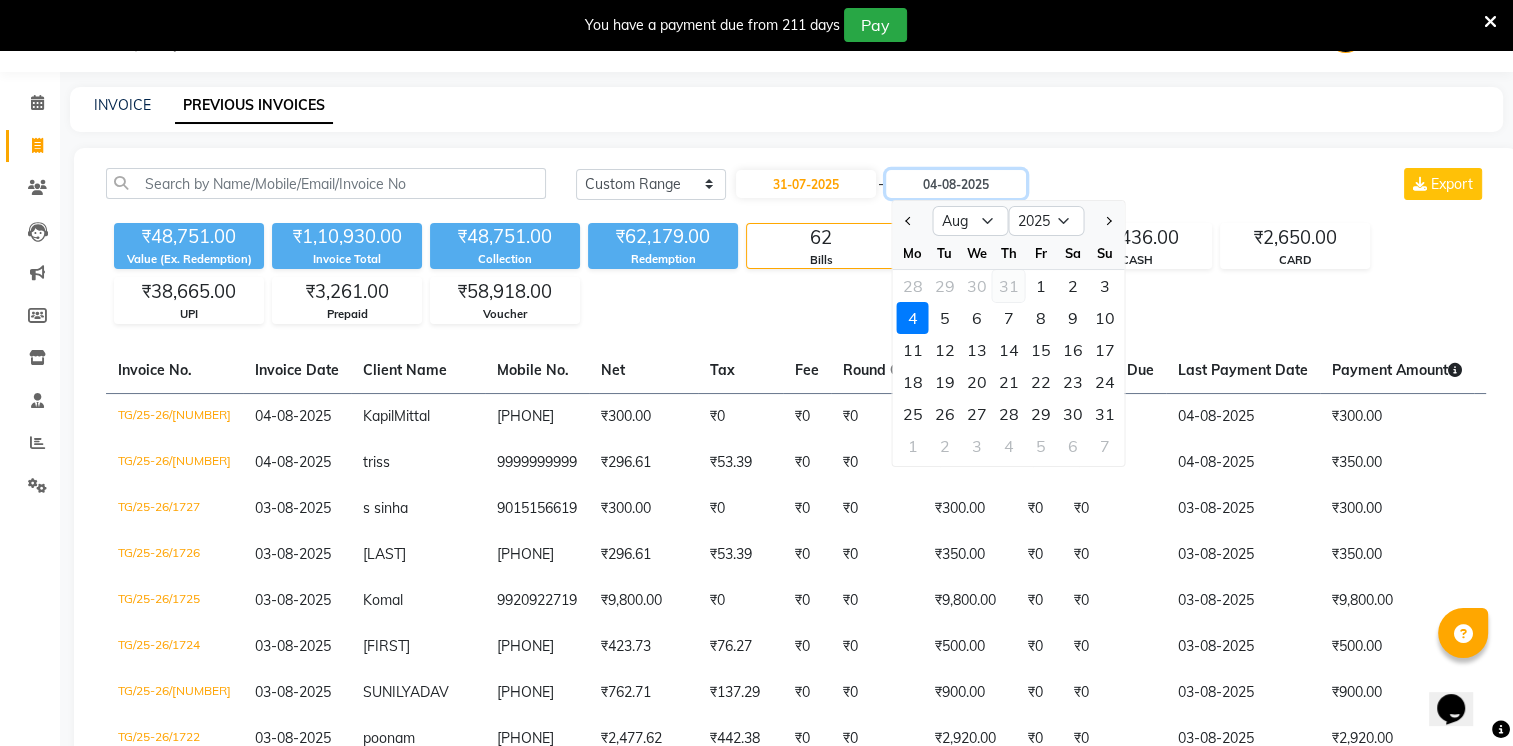 type on "31-07-2025" 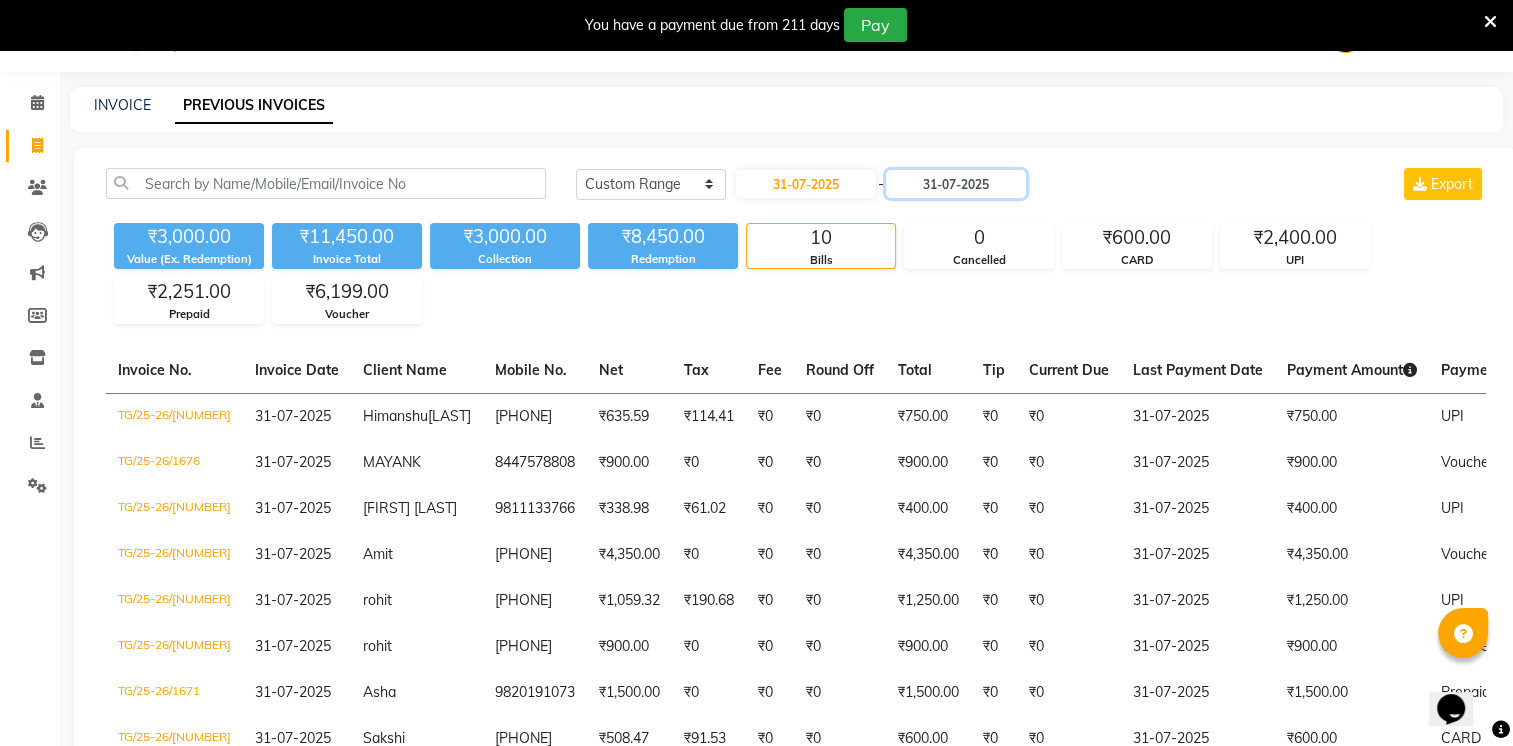 scroll, scrollTop: 0, scrollLeft: 0, axis: both 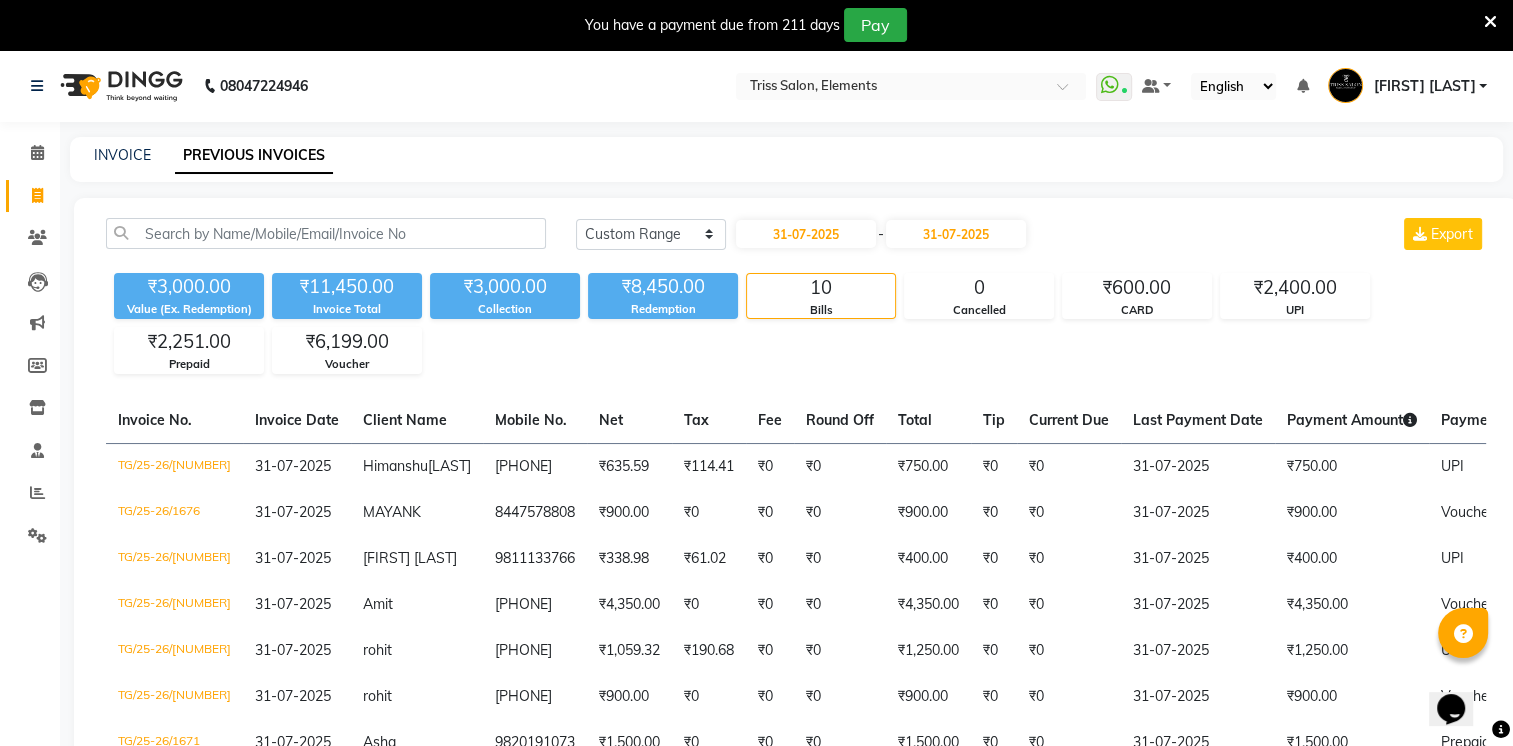 click 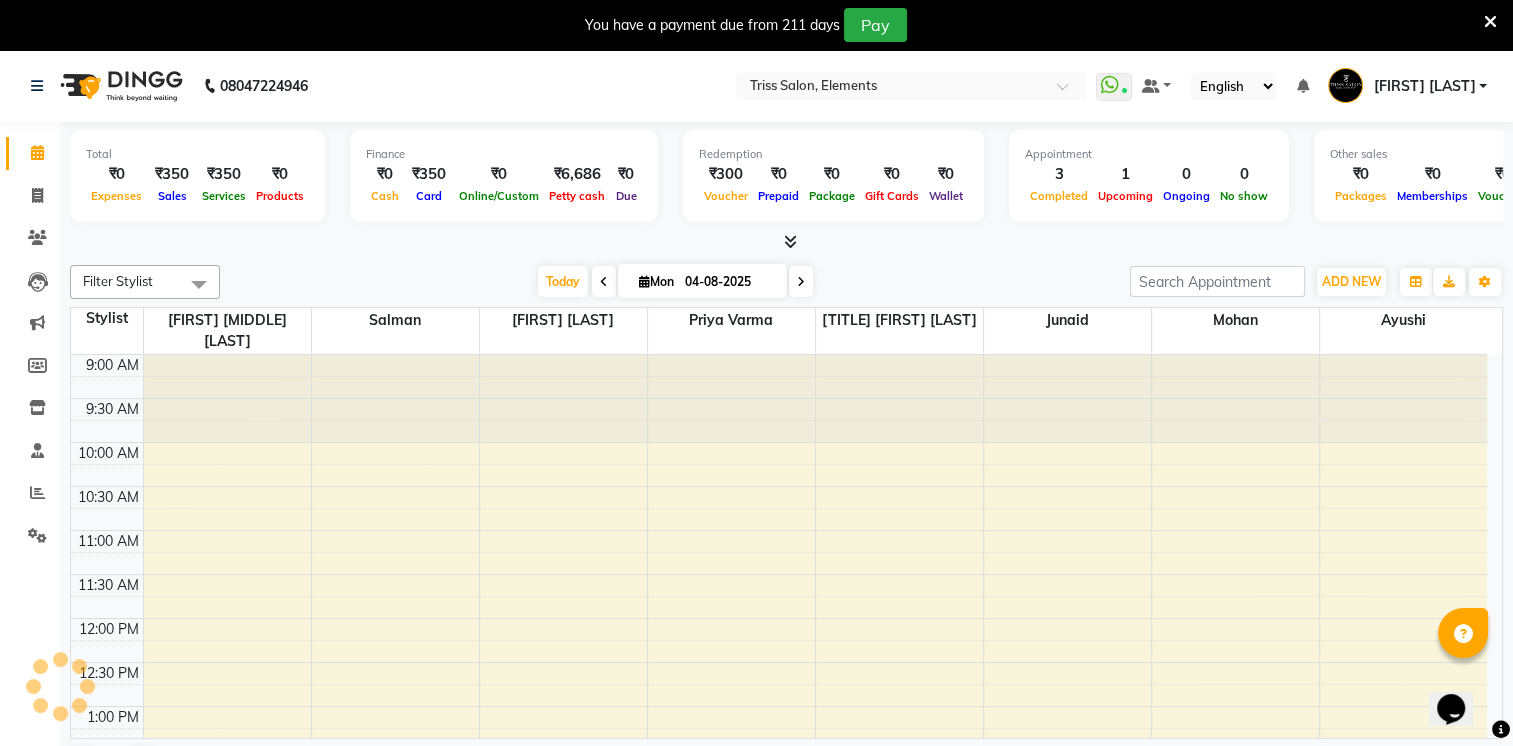 scroll, scrollTop: 611, scrollLeft: 0, axis: vertical 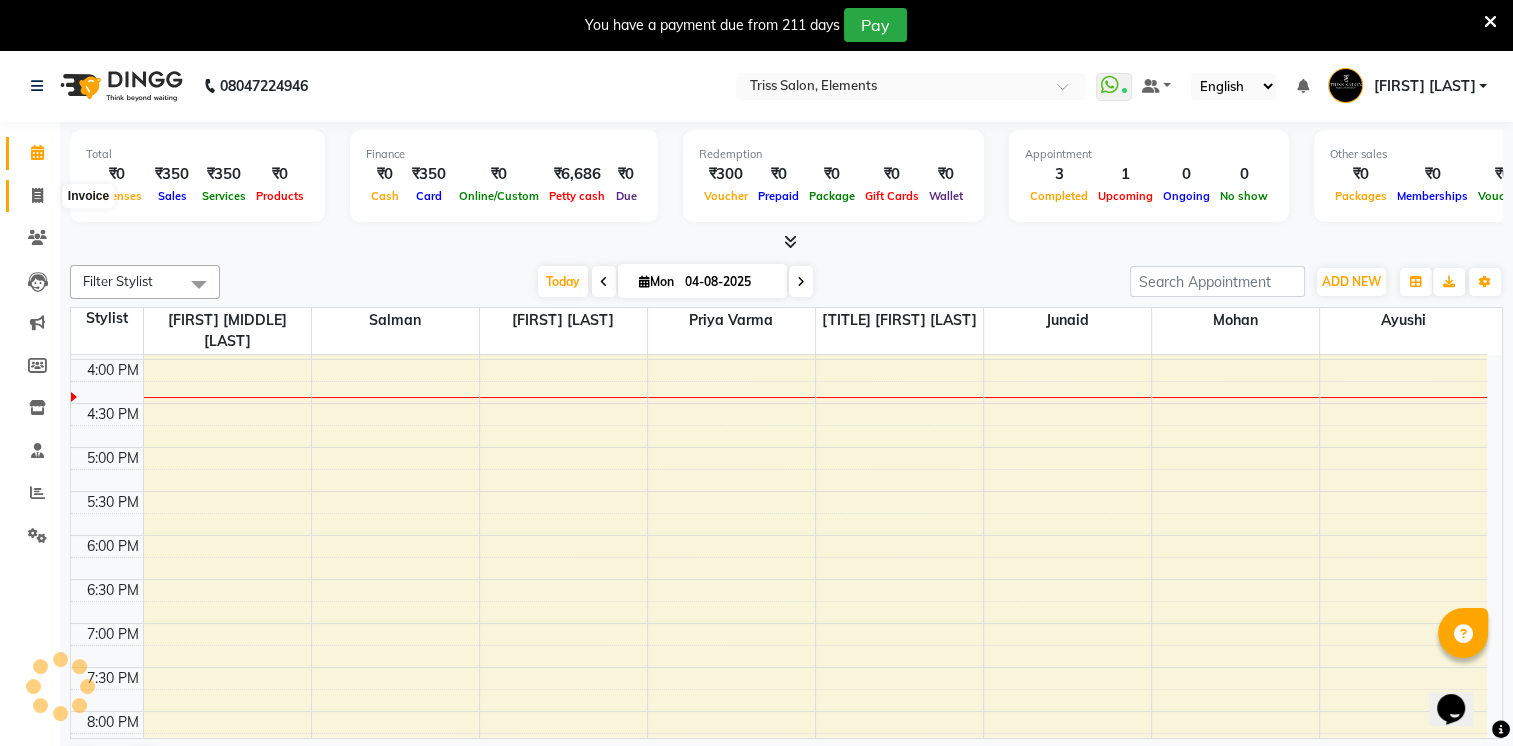 click 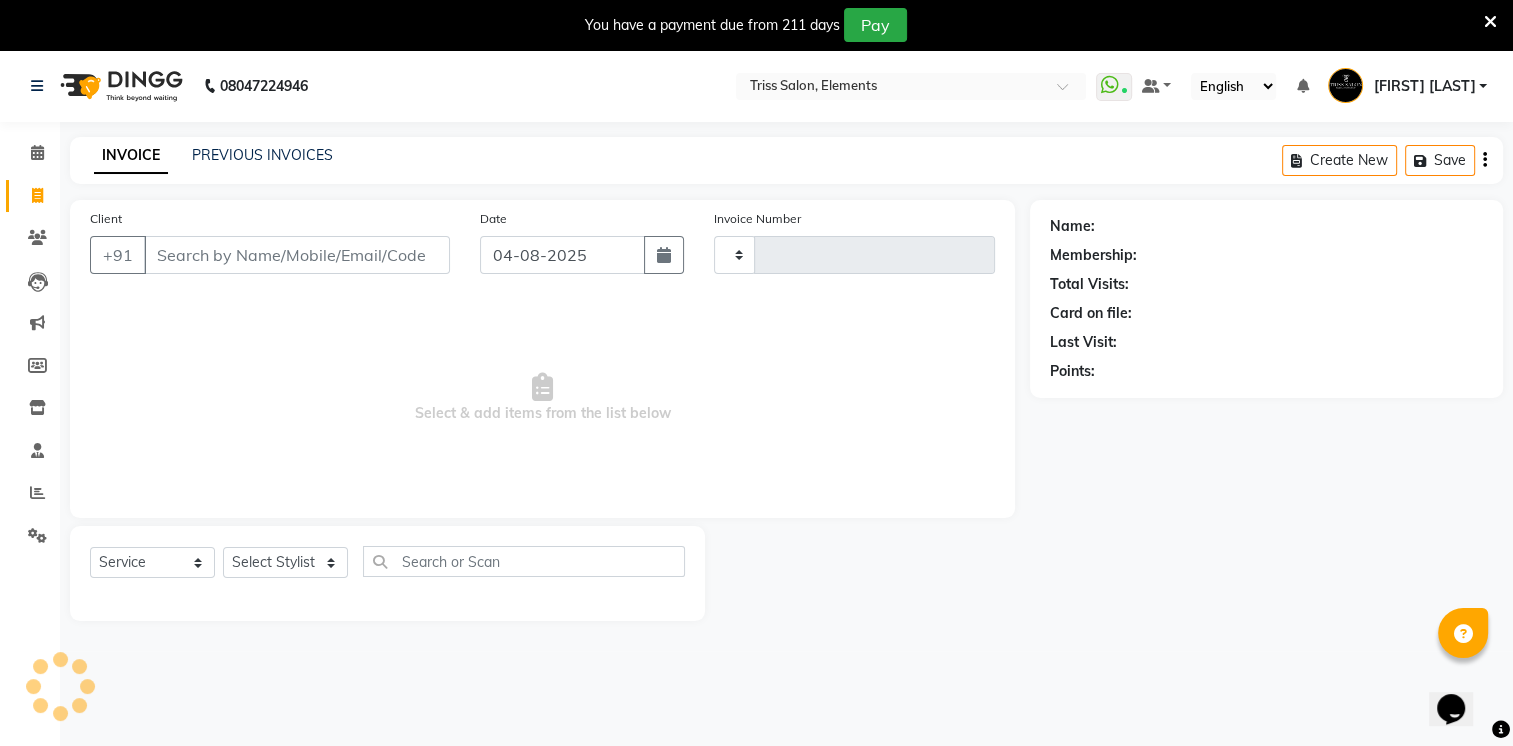 type on "1730" 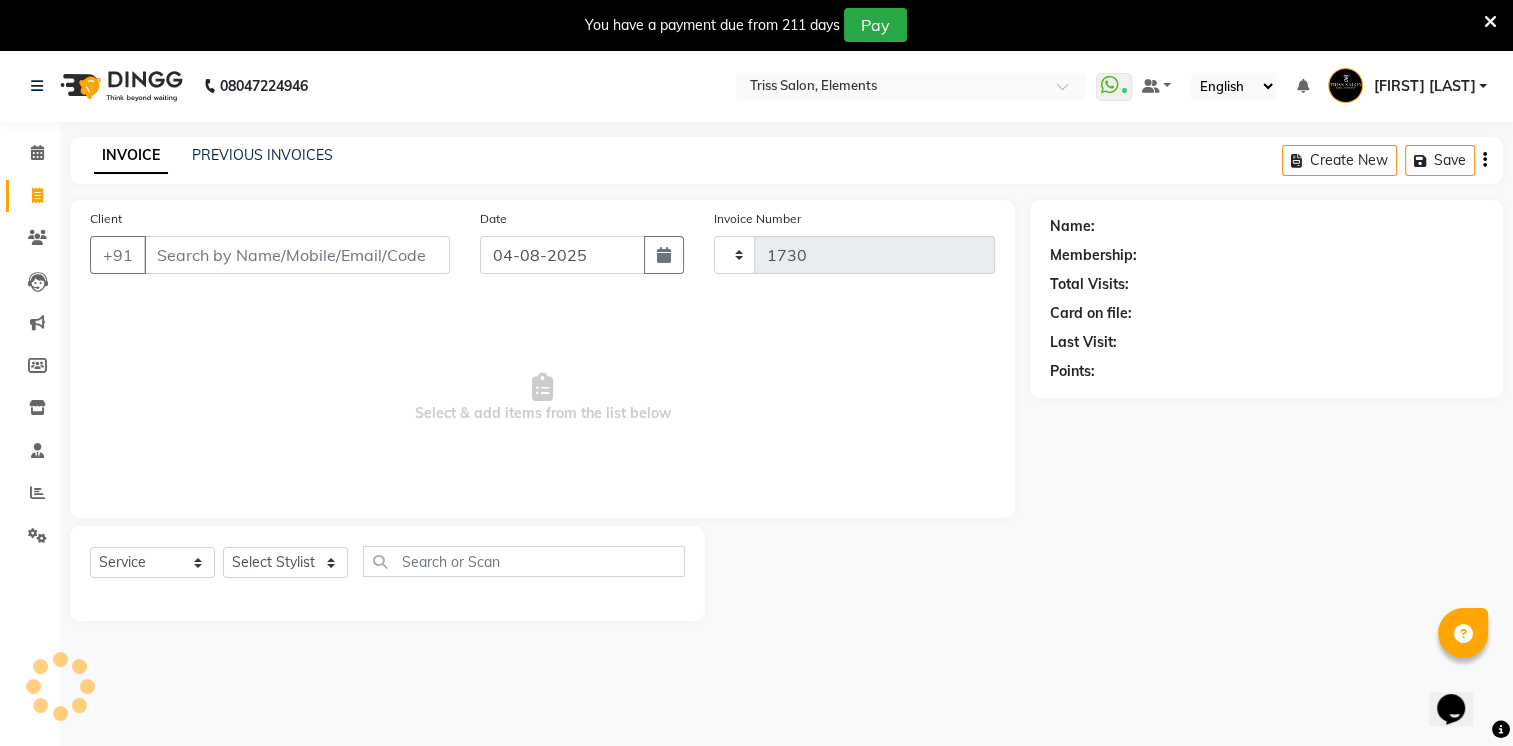 select on "4303" 